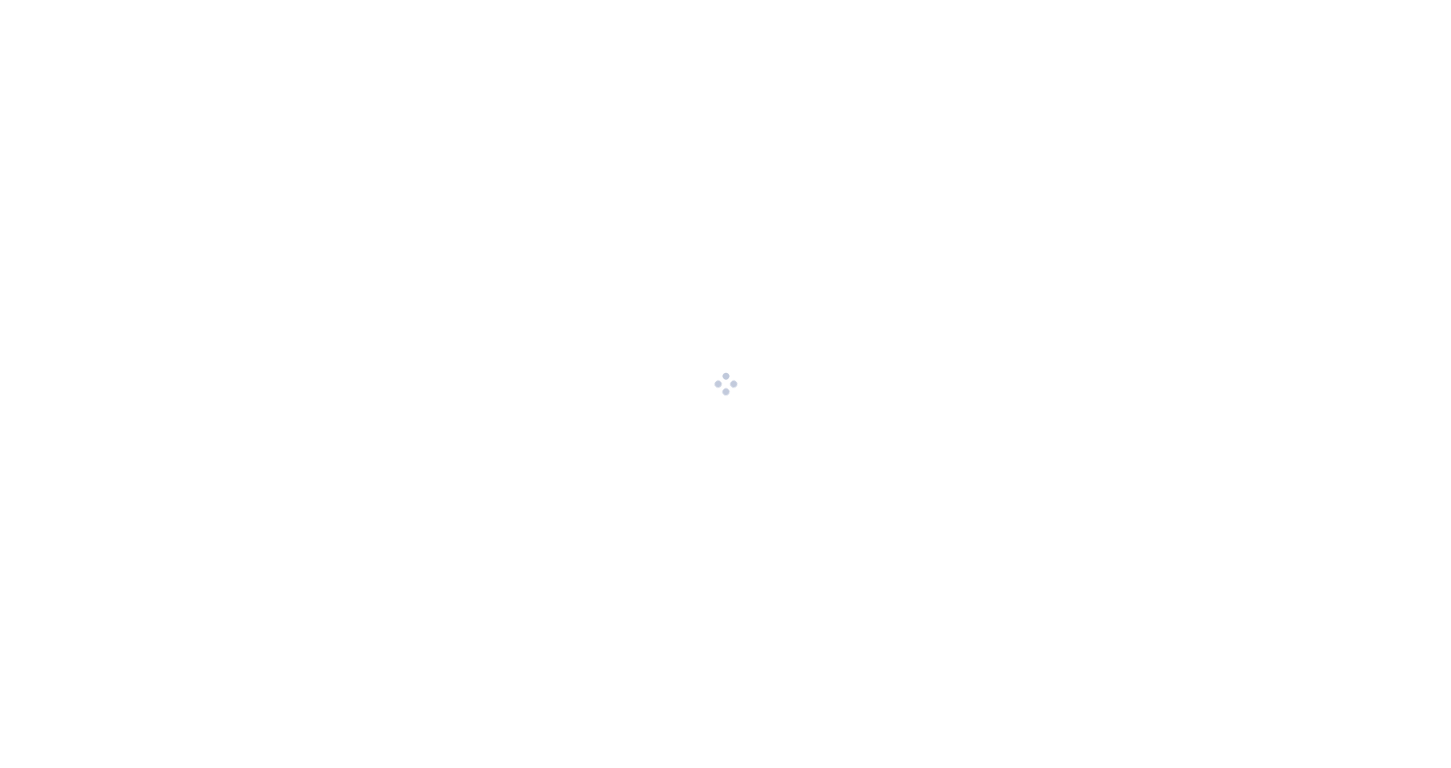 scroll, scrollTop: 0, scrollLeft: 0, axis: both 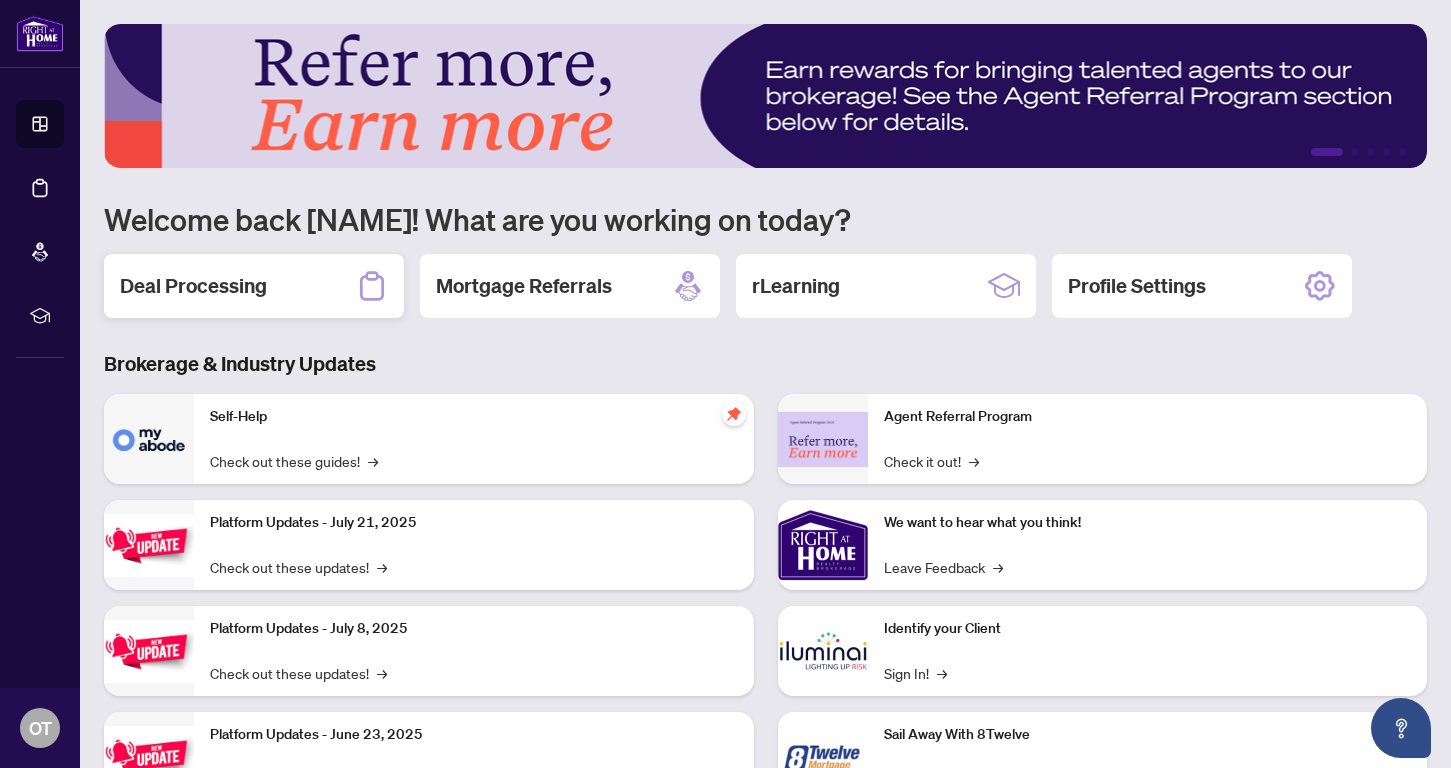 click on "Deal Processing" at bounding box center (193, 286) 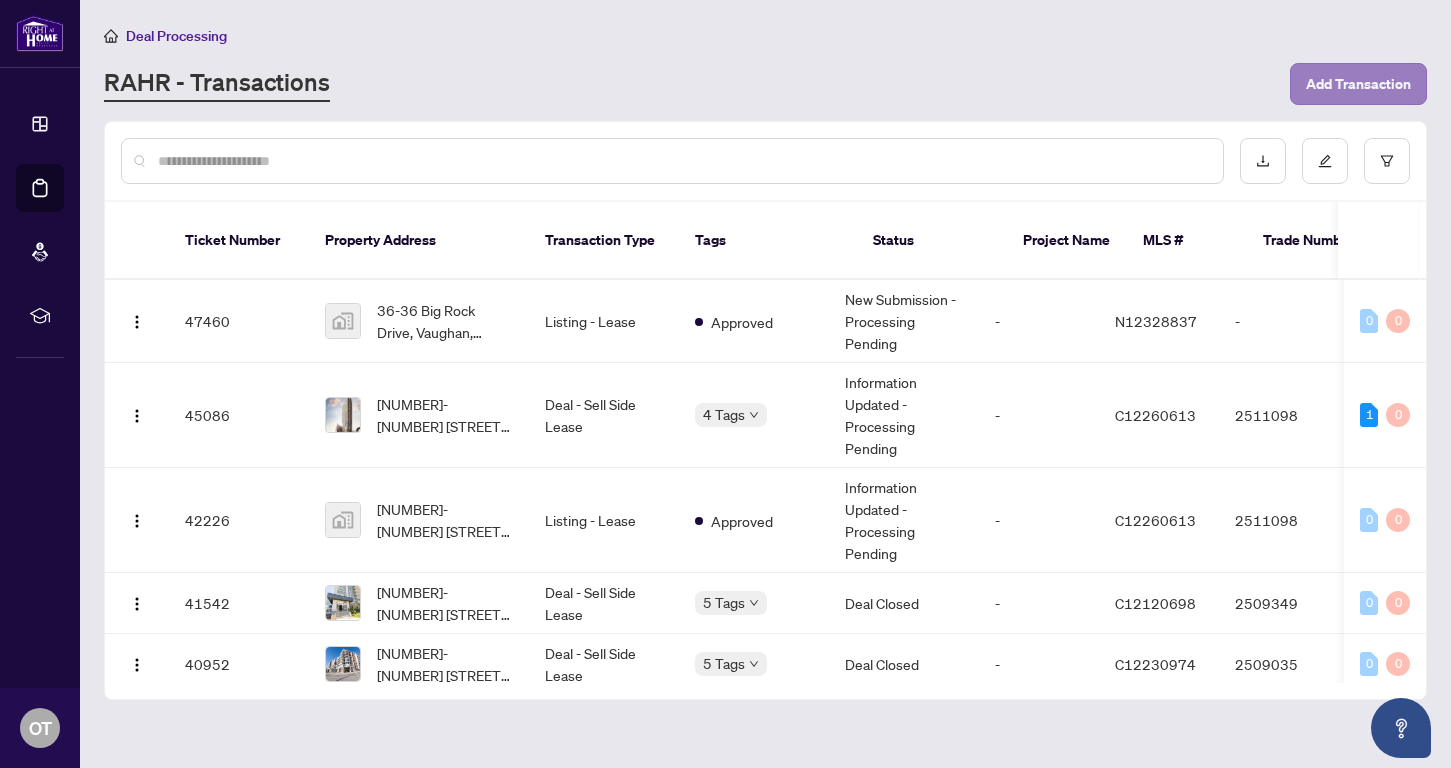 click on "Add Transaction" at bounding box center (1358, 84) 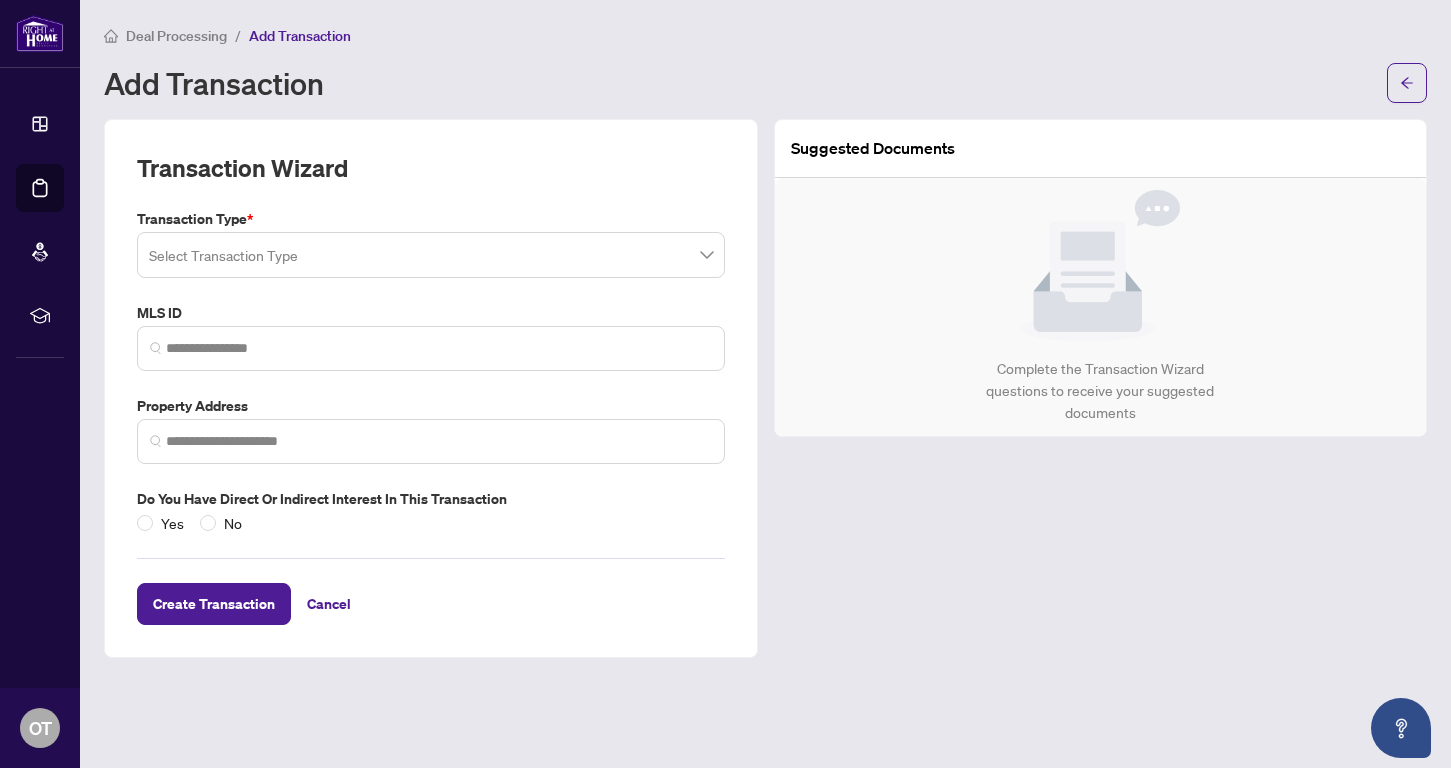 click at bounding box center (431, 255) 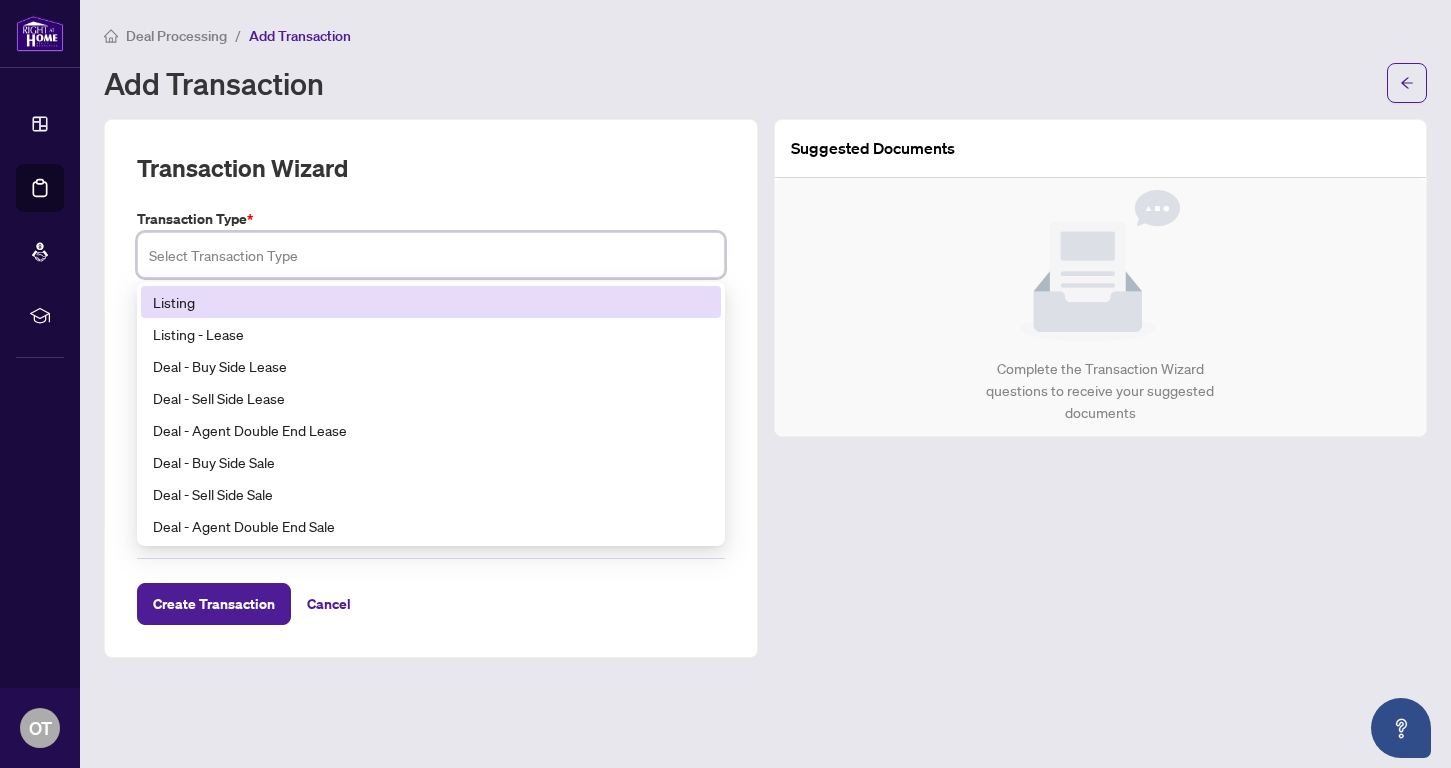 click on "Listing" at bounding box center (431, 302) 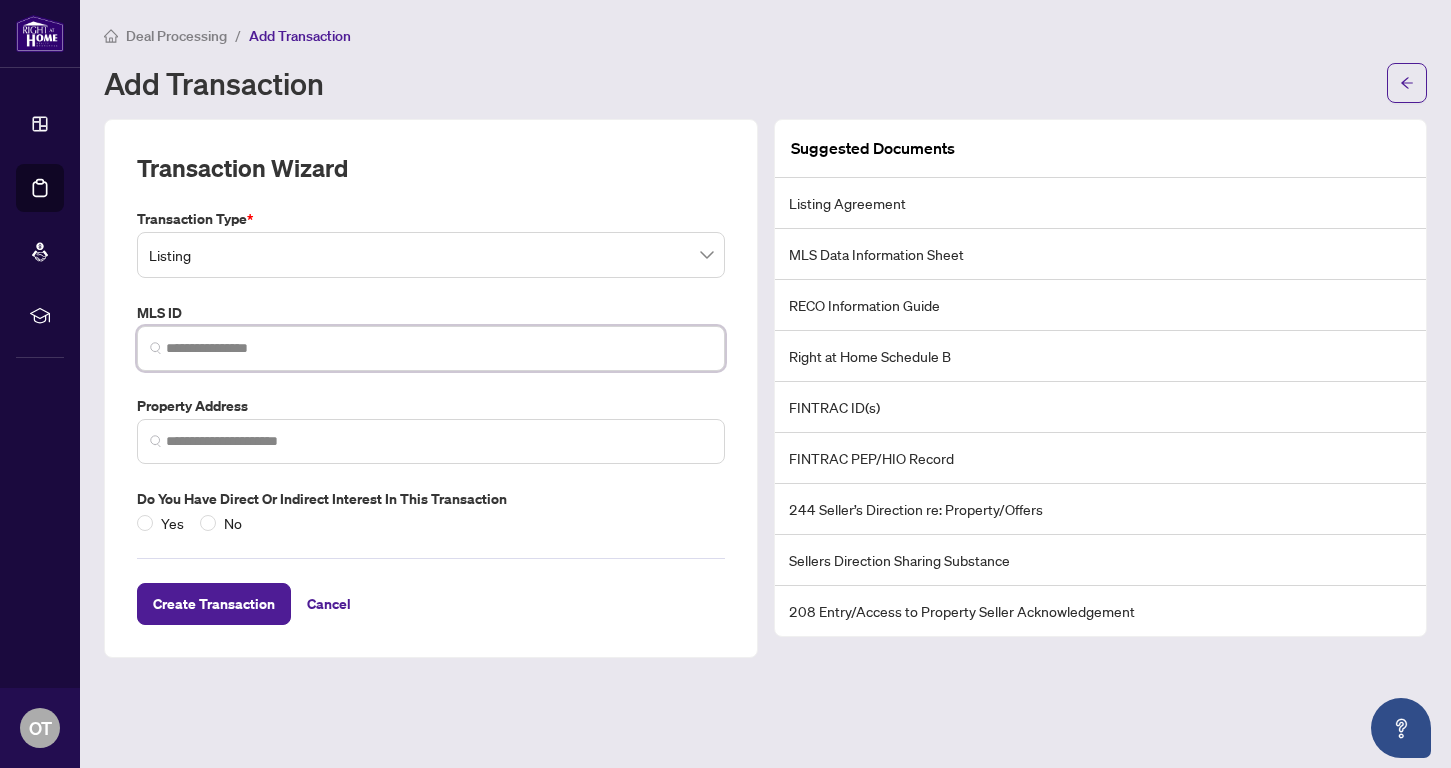 click at bounding box center [439, 348] 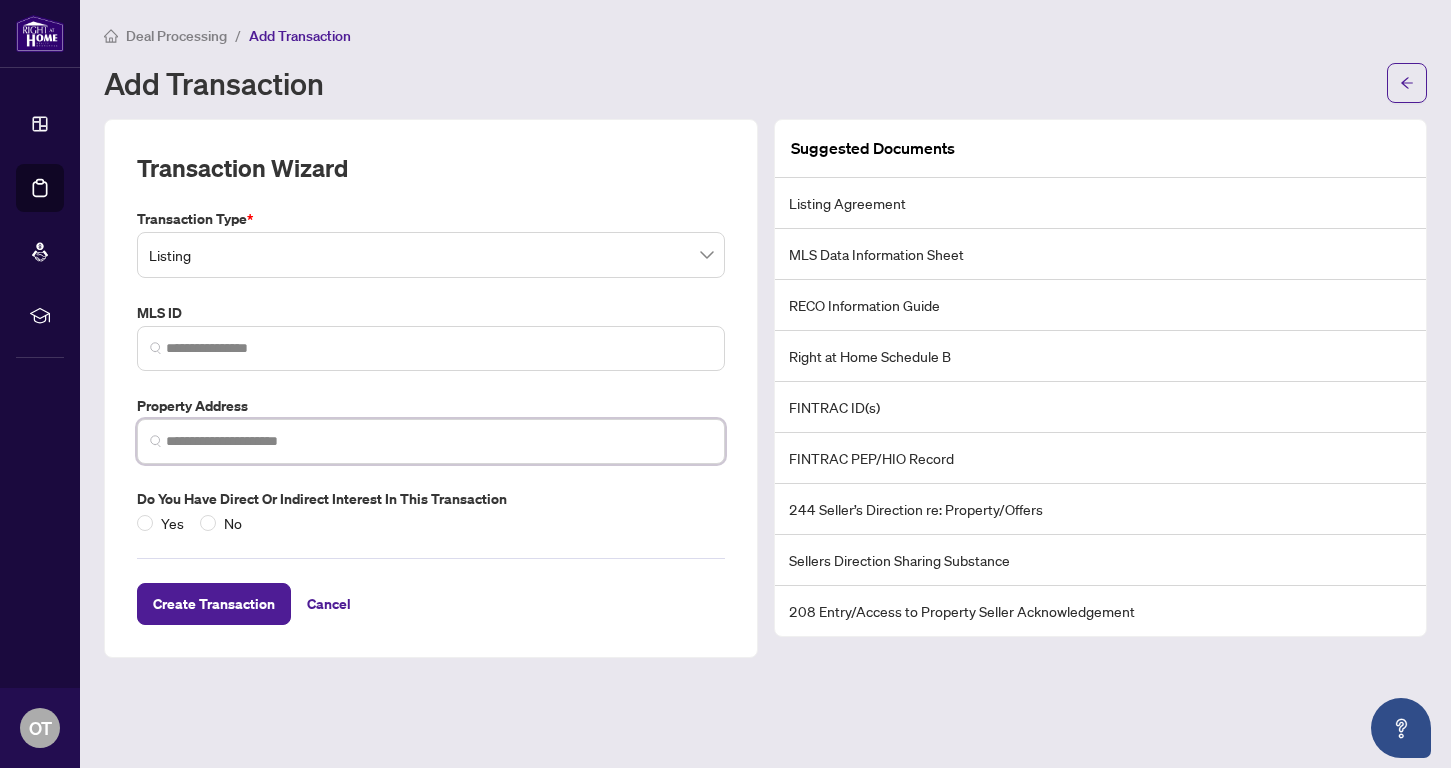 click at bounding box center [439, 441] 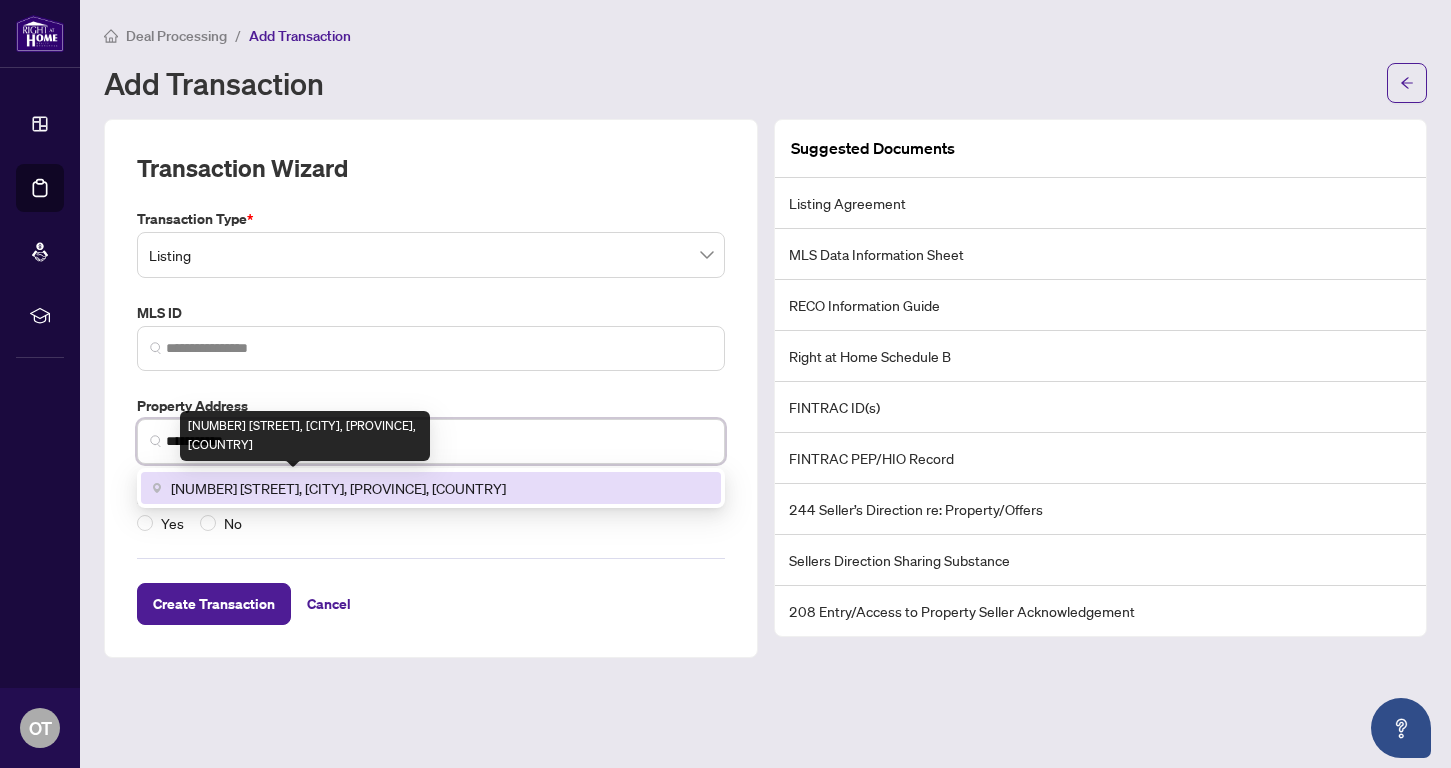 click on "[NUMBER] [STREET], [CITY], [PROVINCE], [COUNTRY]" at bounding box center (338, 488) 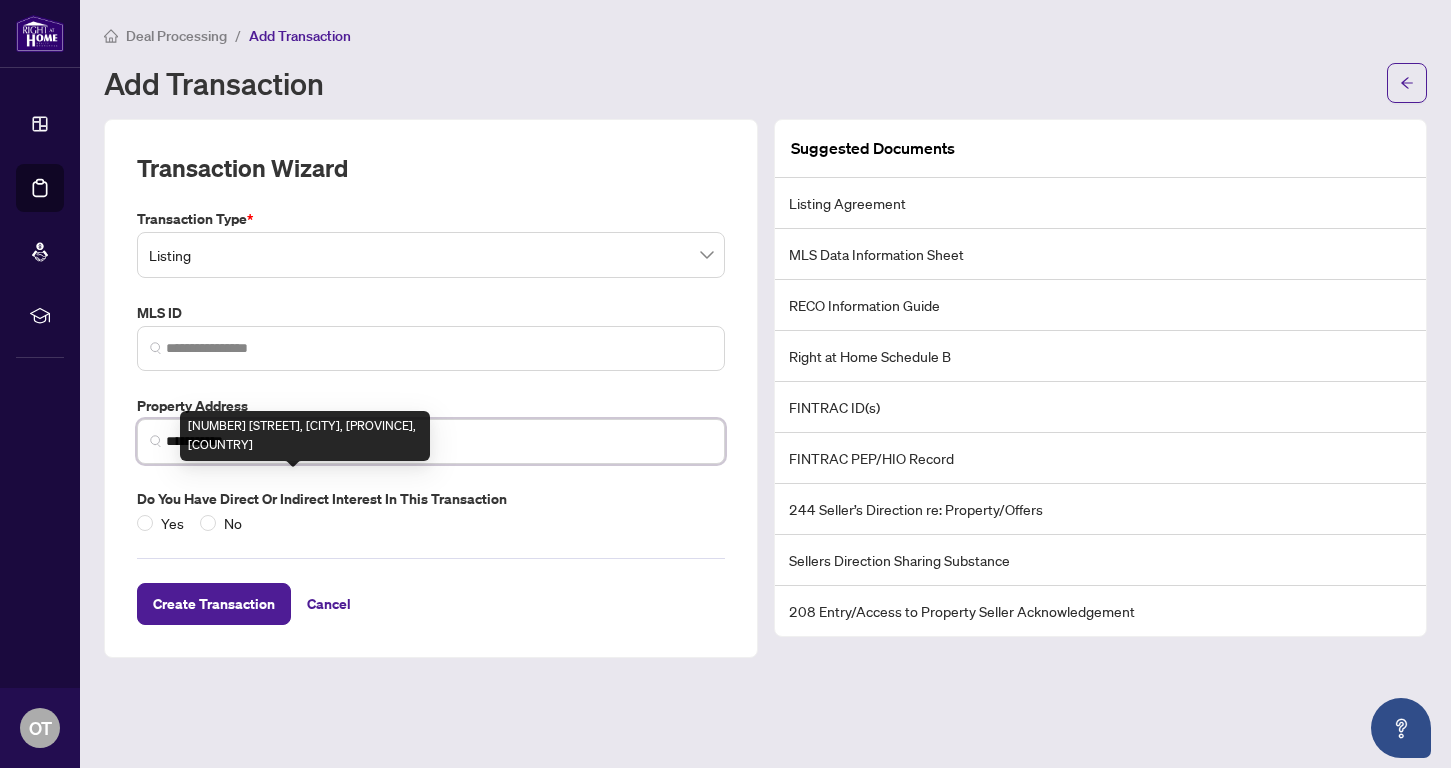 type on "**********" 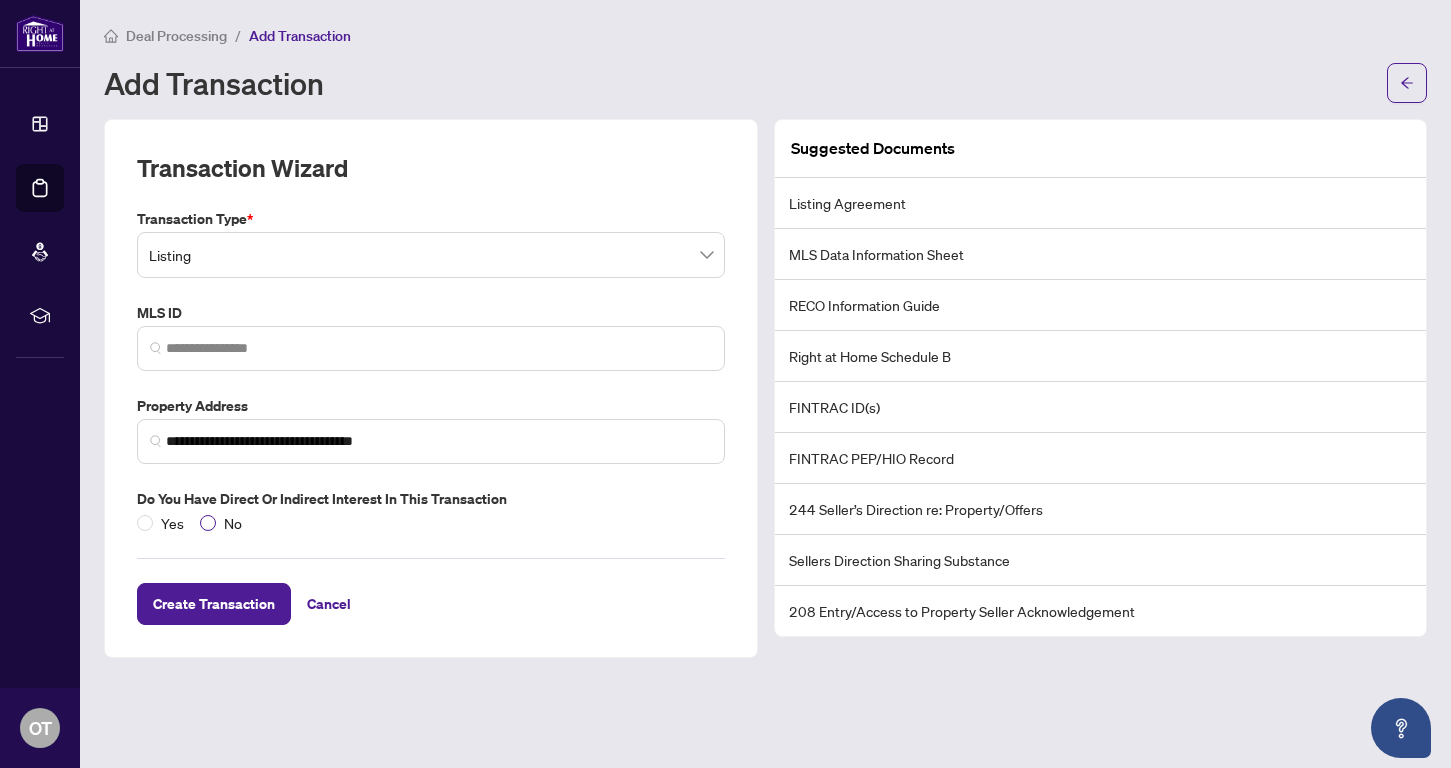 click at bounding box center [208, 523] 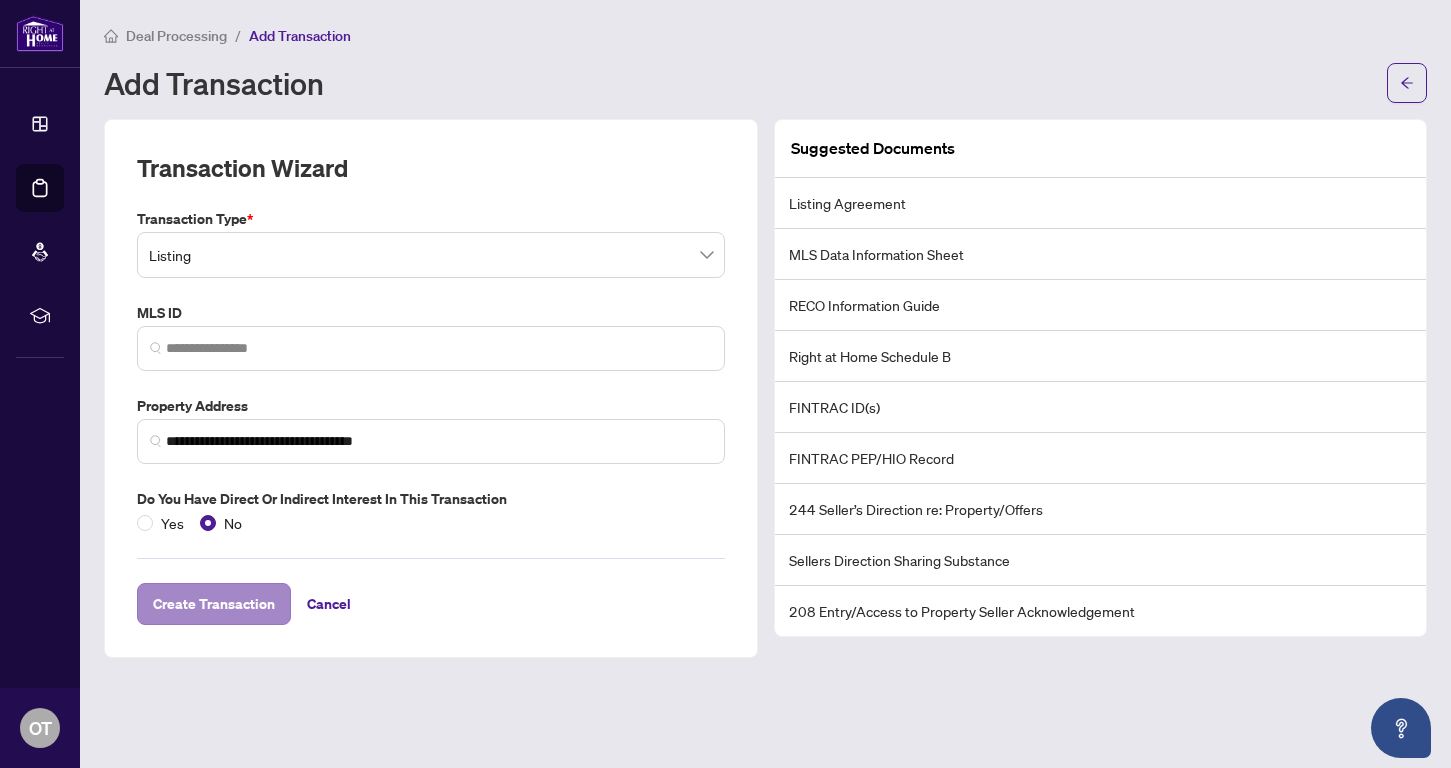 click on "Create Transaction" at bounding box center [214, 604] 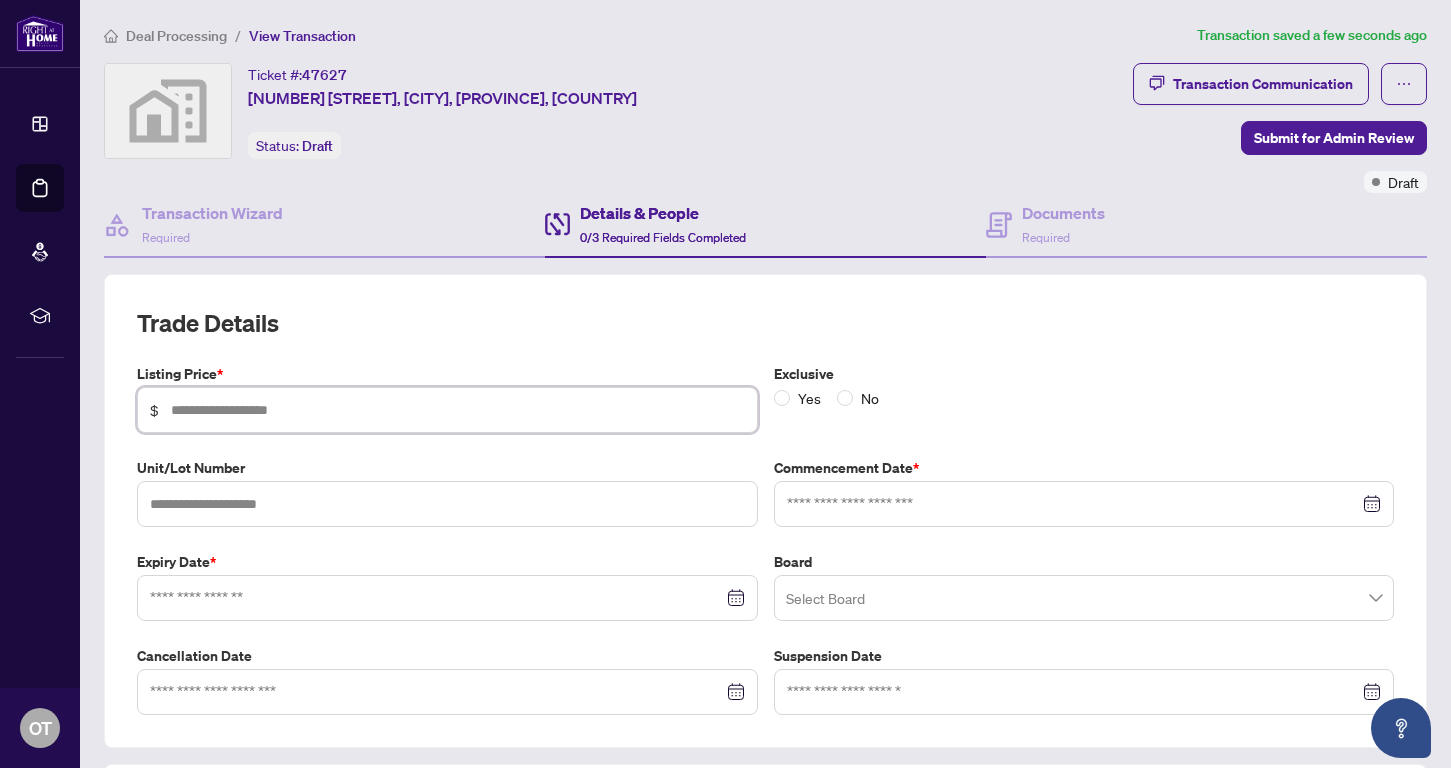 click at bounding box center [458, 410] 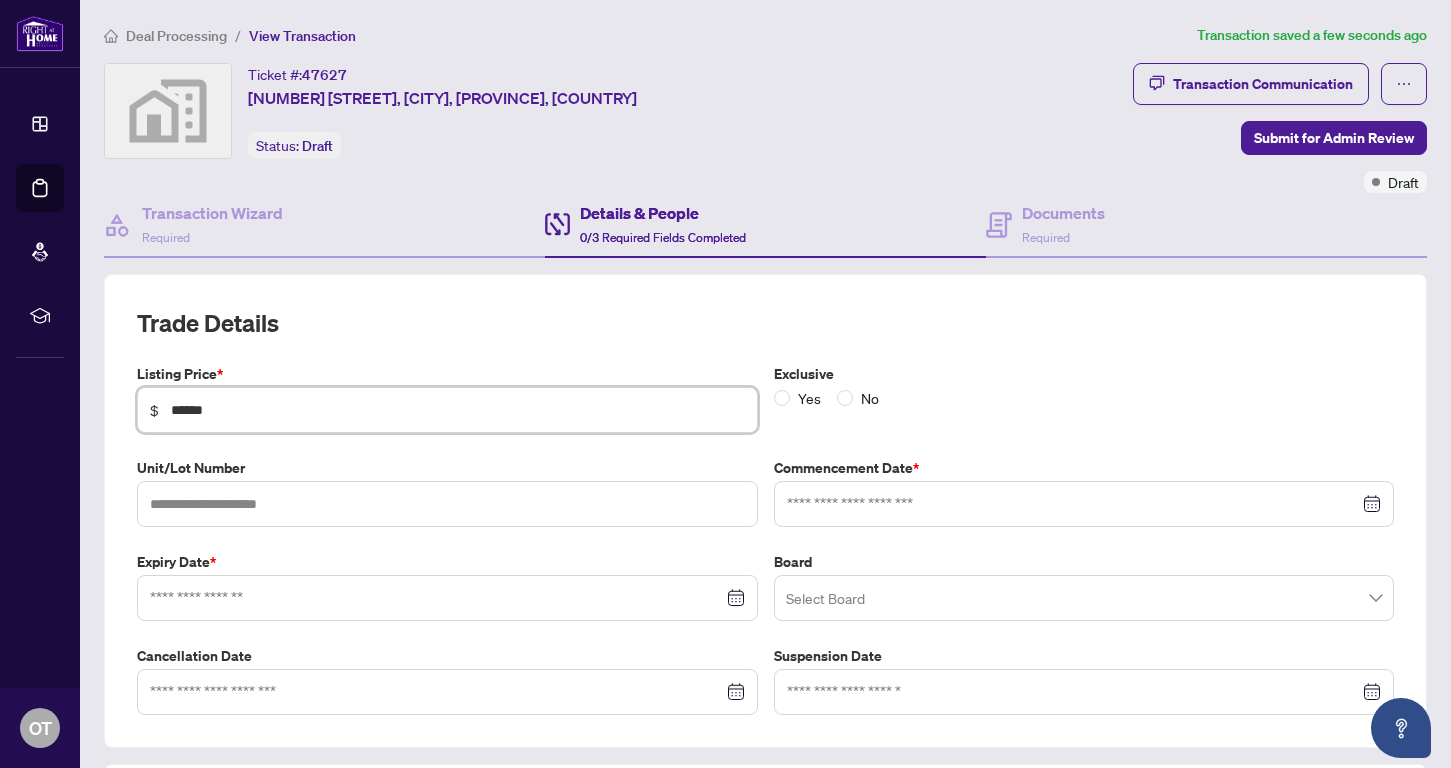 type on "*******" 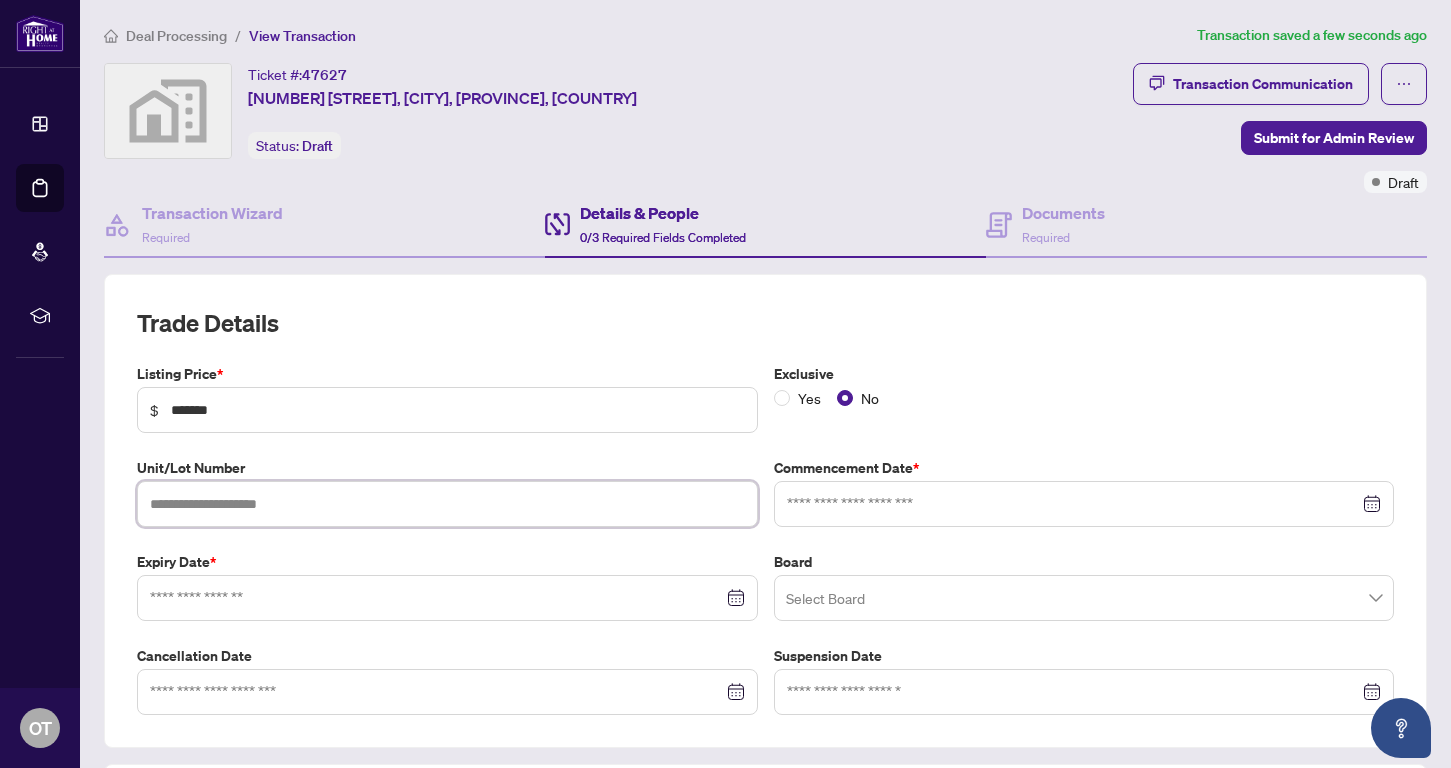 click at bounding box center (447, 504) 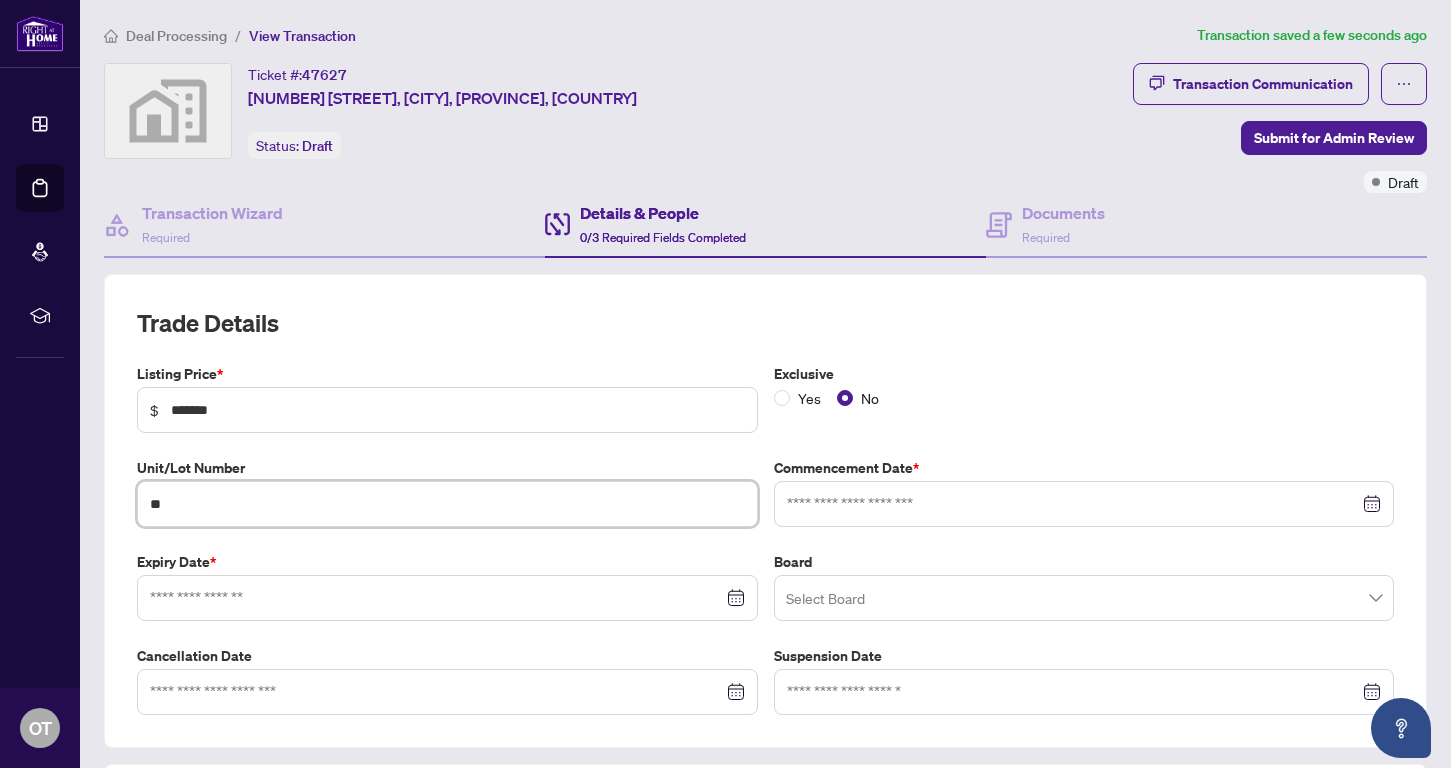 click at bounding box center [1084, 504] 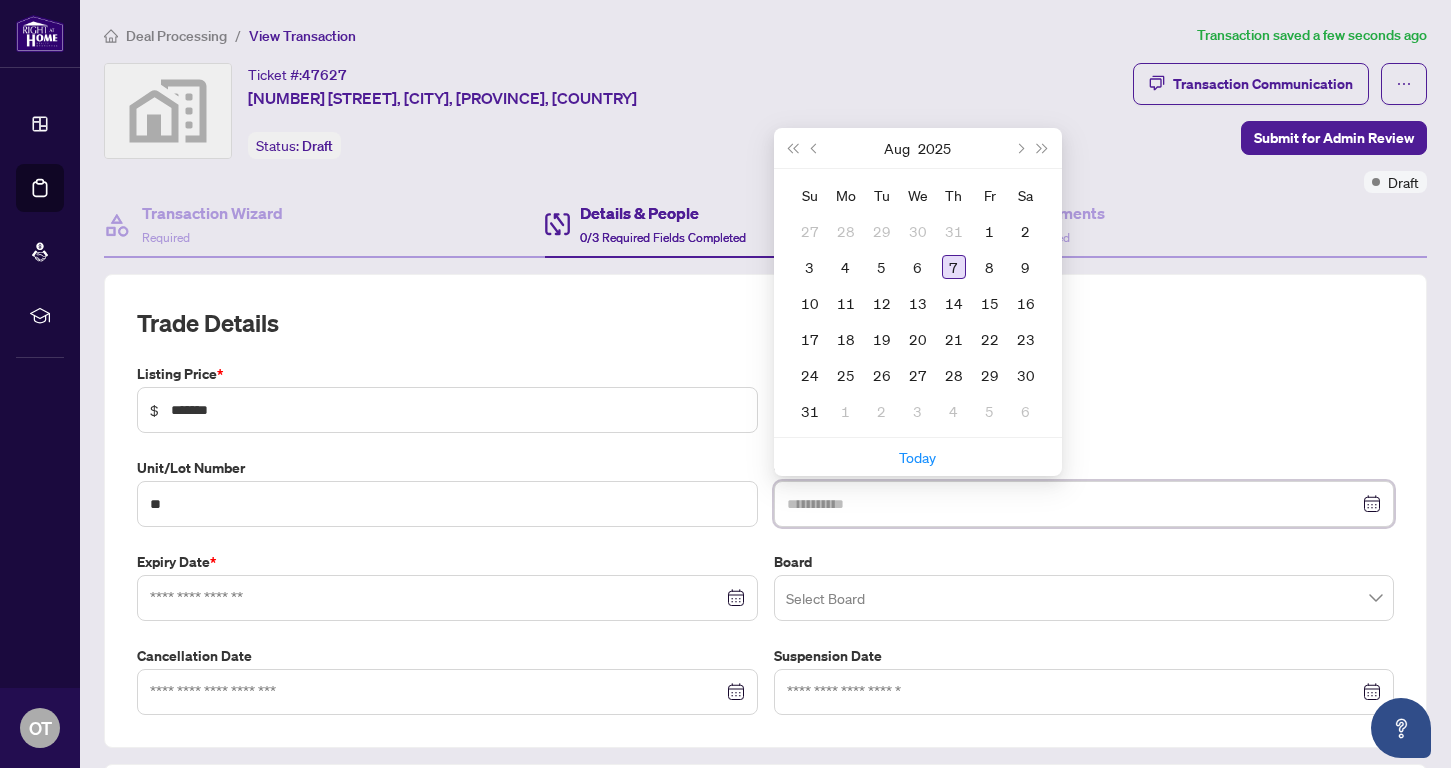 type on "**********" 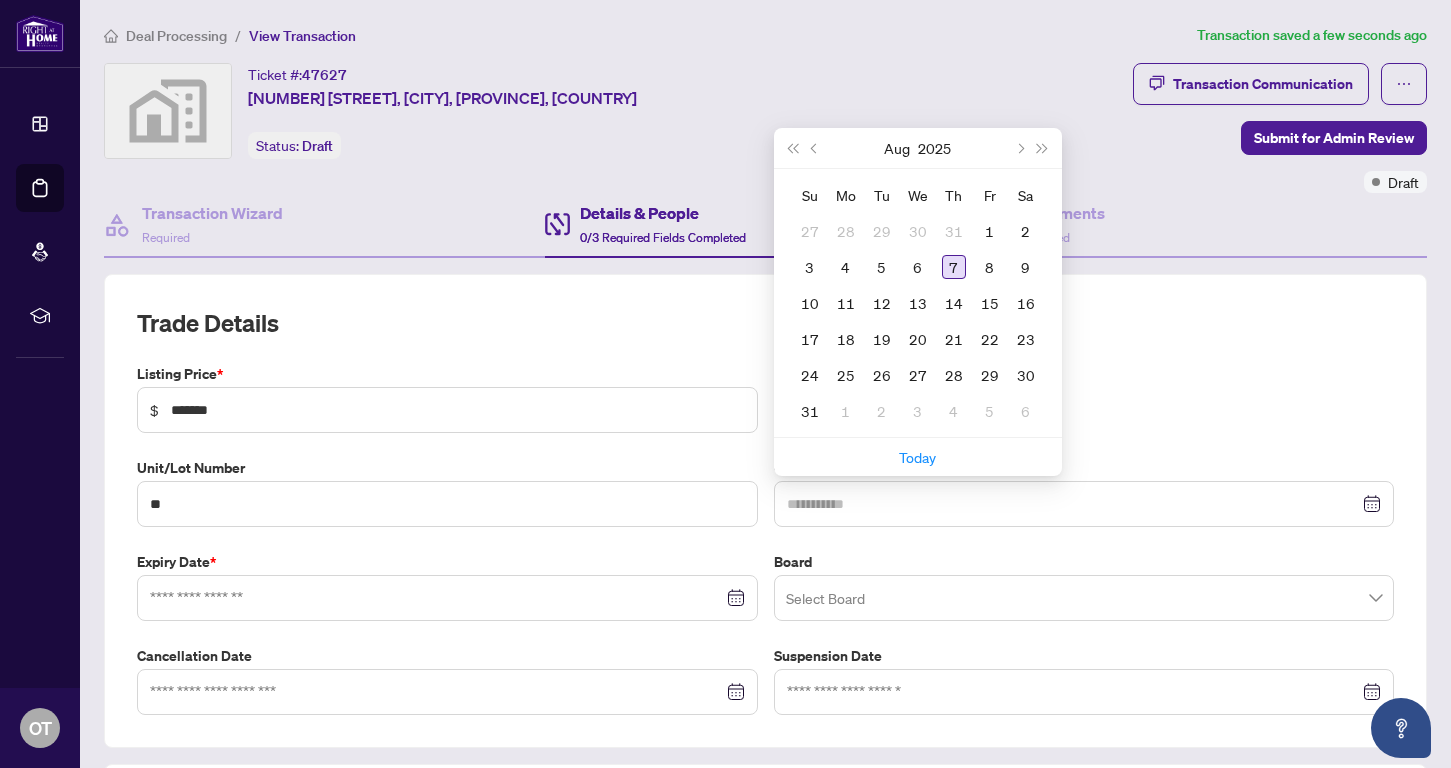 click on "7" at bounding box center [954, 267] 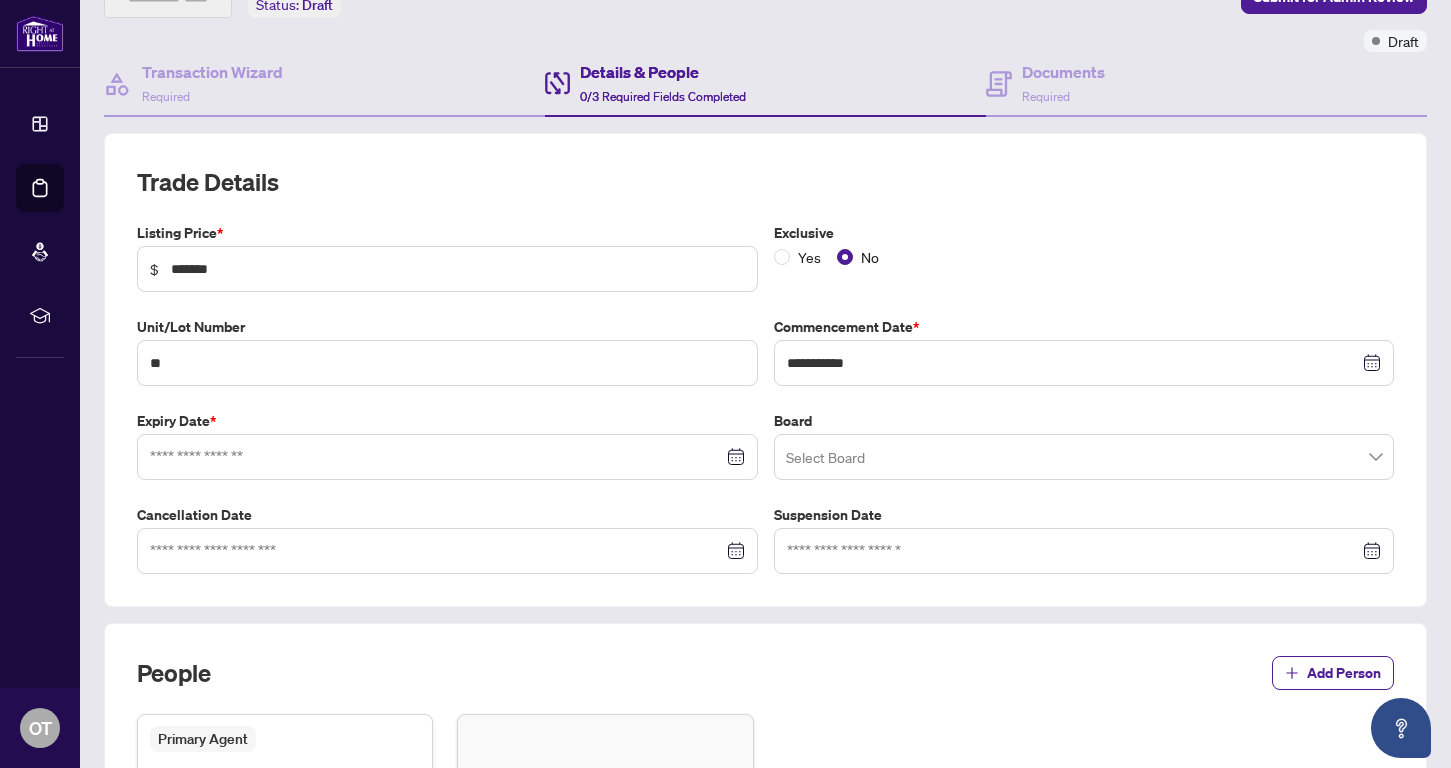 scroll, scrollTop: 219, scrollLeft: 0, axis: vertical 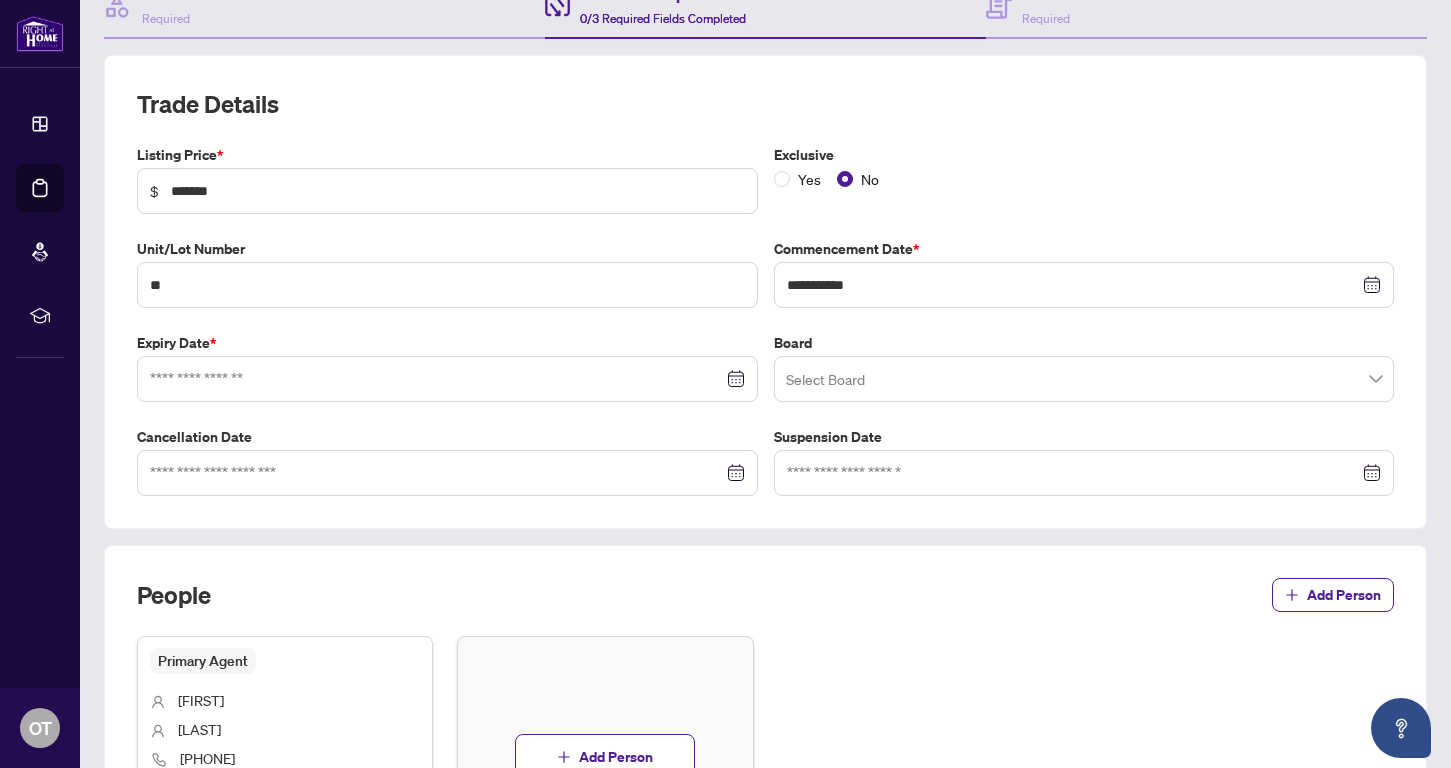 click at bounding box center [447, 379] 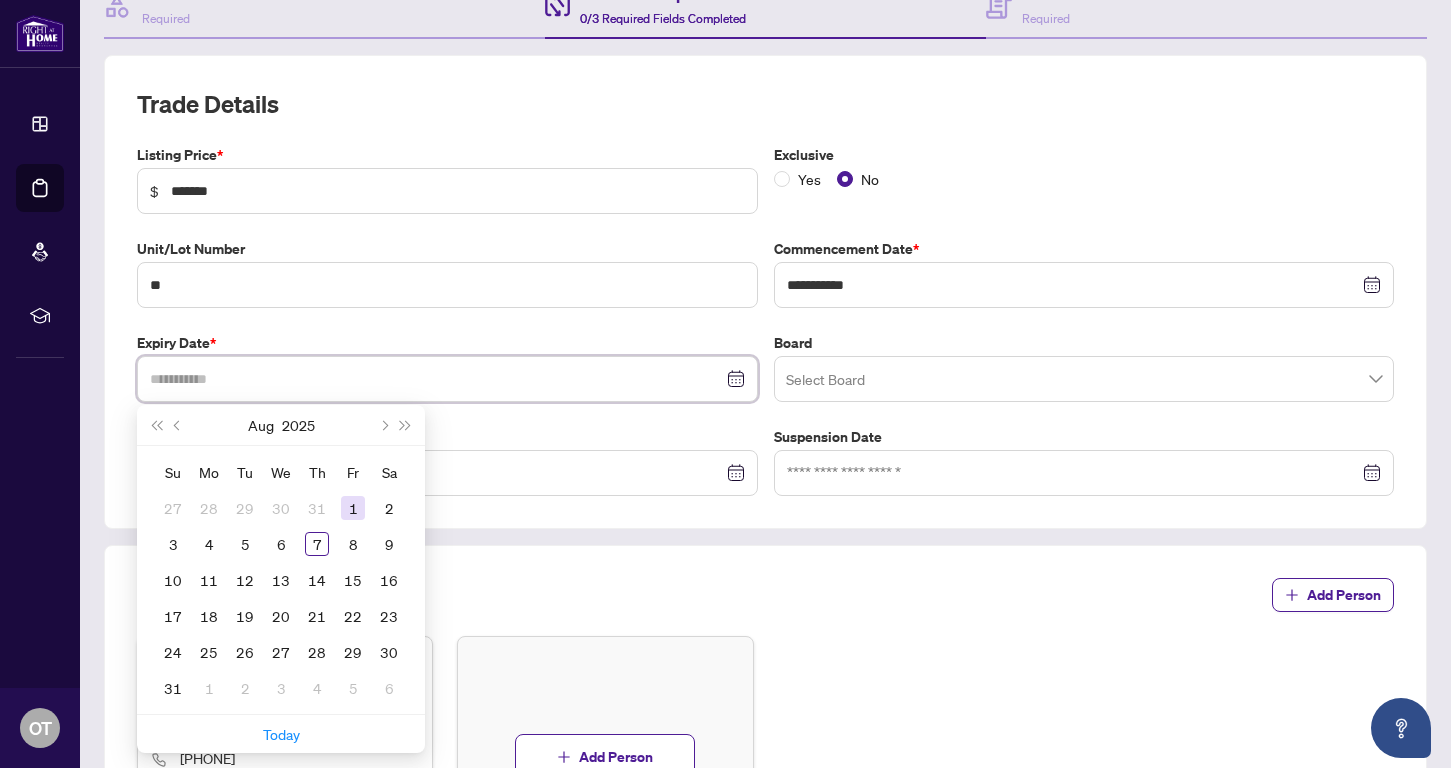 type on "**********" 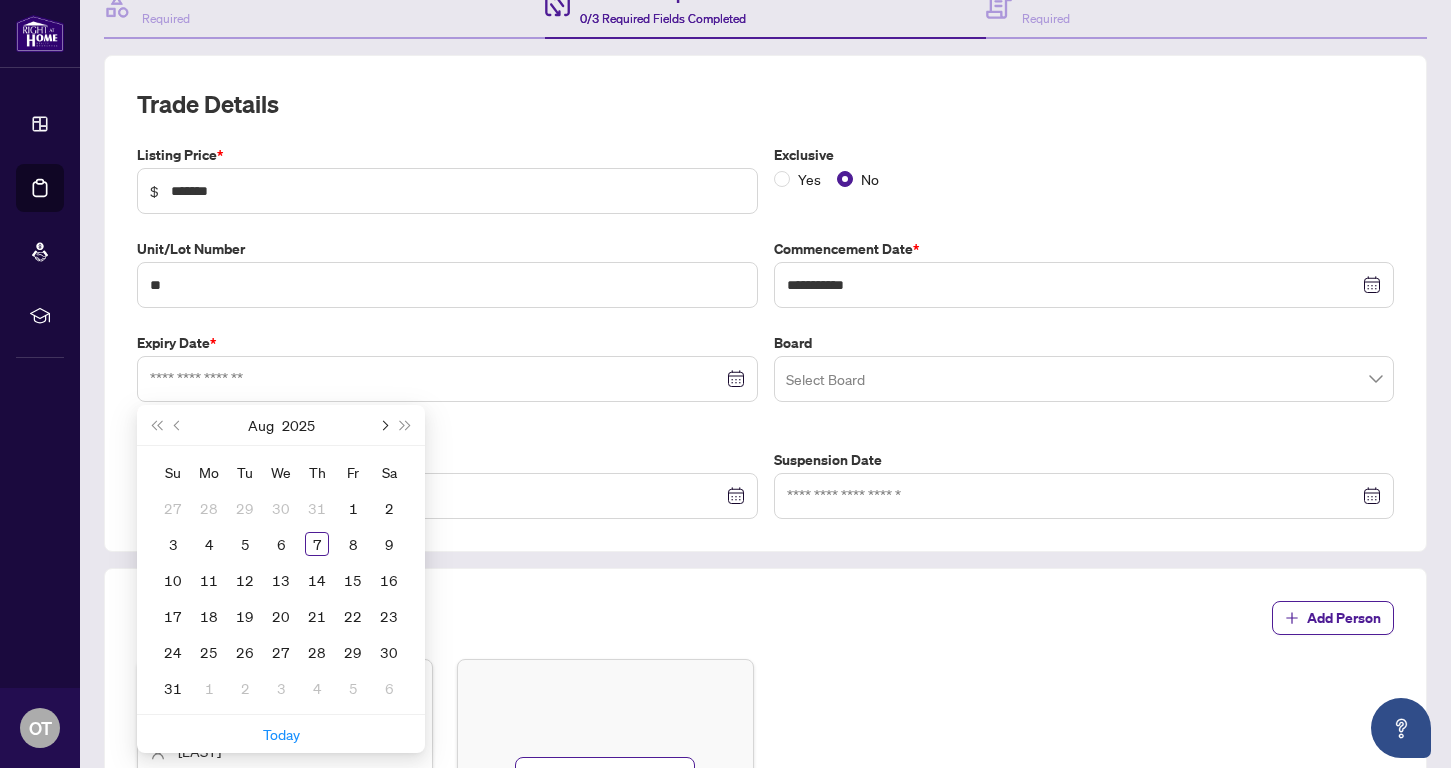 click at bounding box center [383, 425] 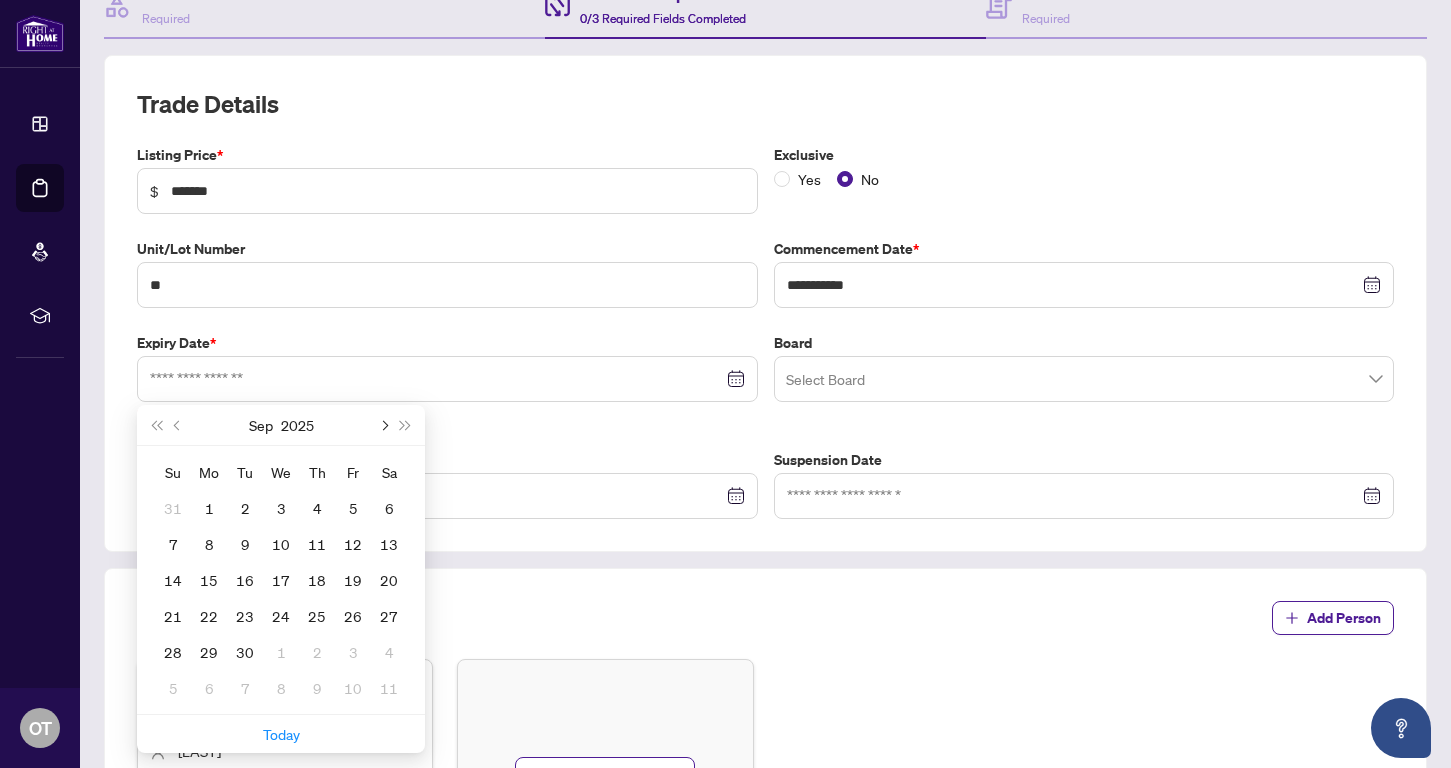 click at bounding box center [383, 425] 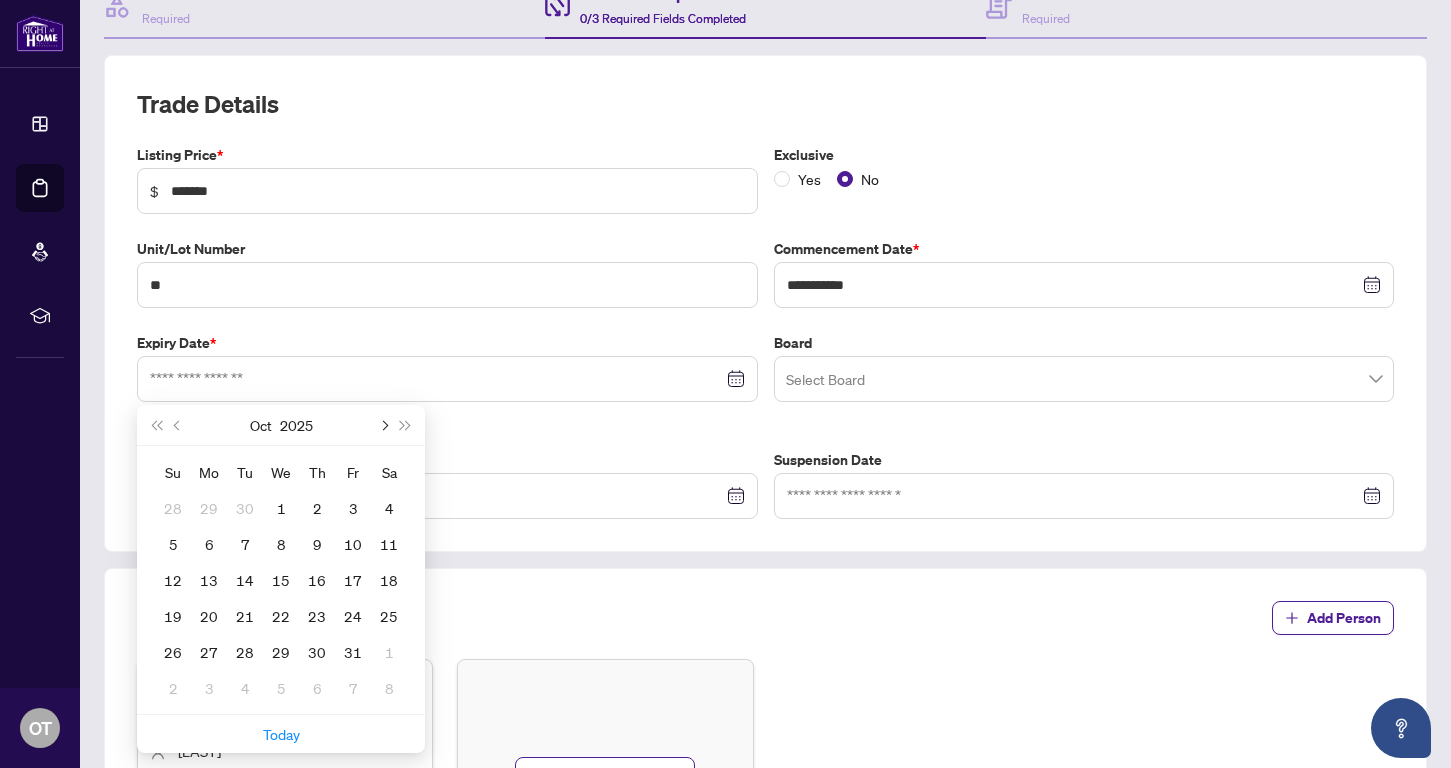 click at bounding box center [383, 425] 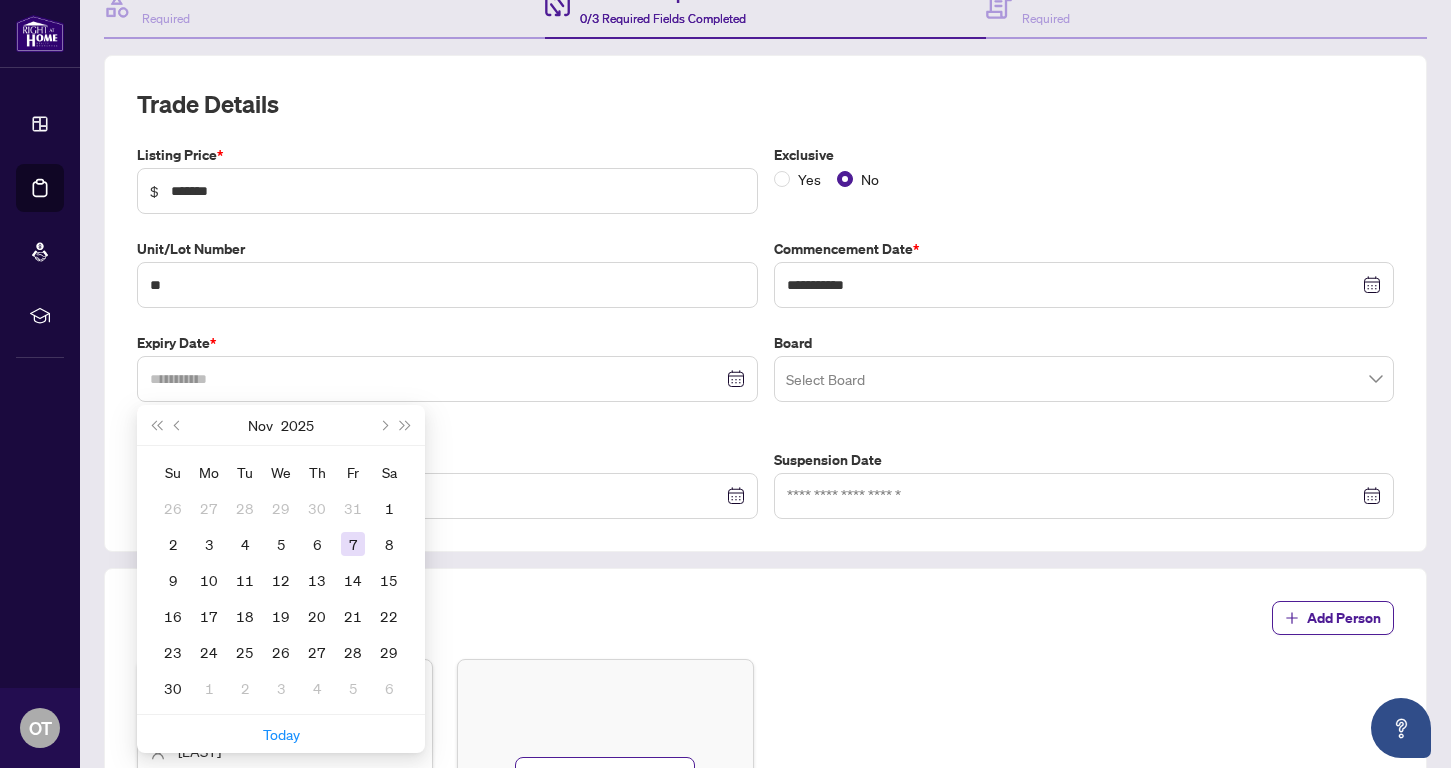 type on "**********" 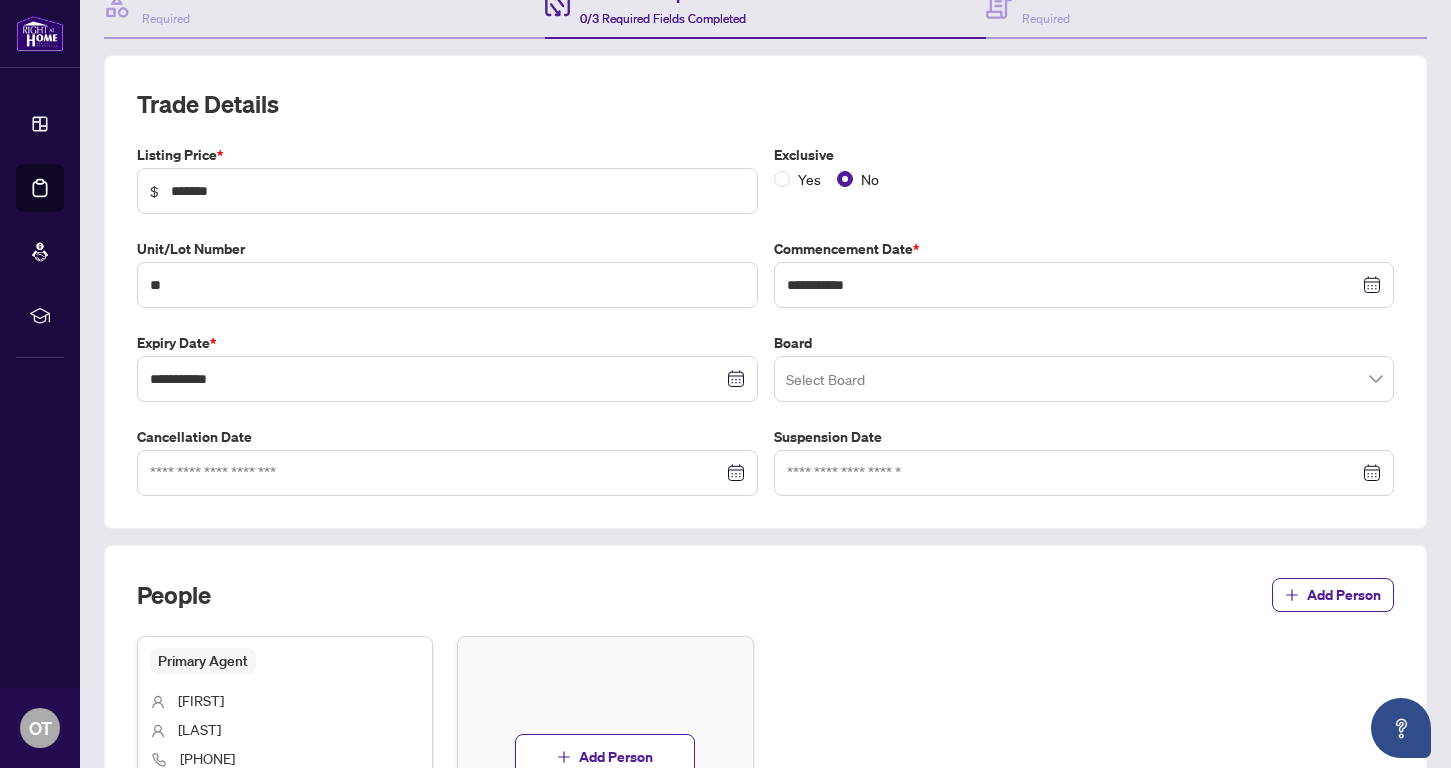 click at bounding box center [1084, 379] 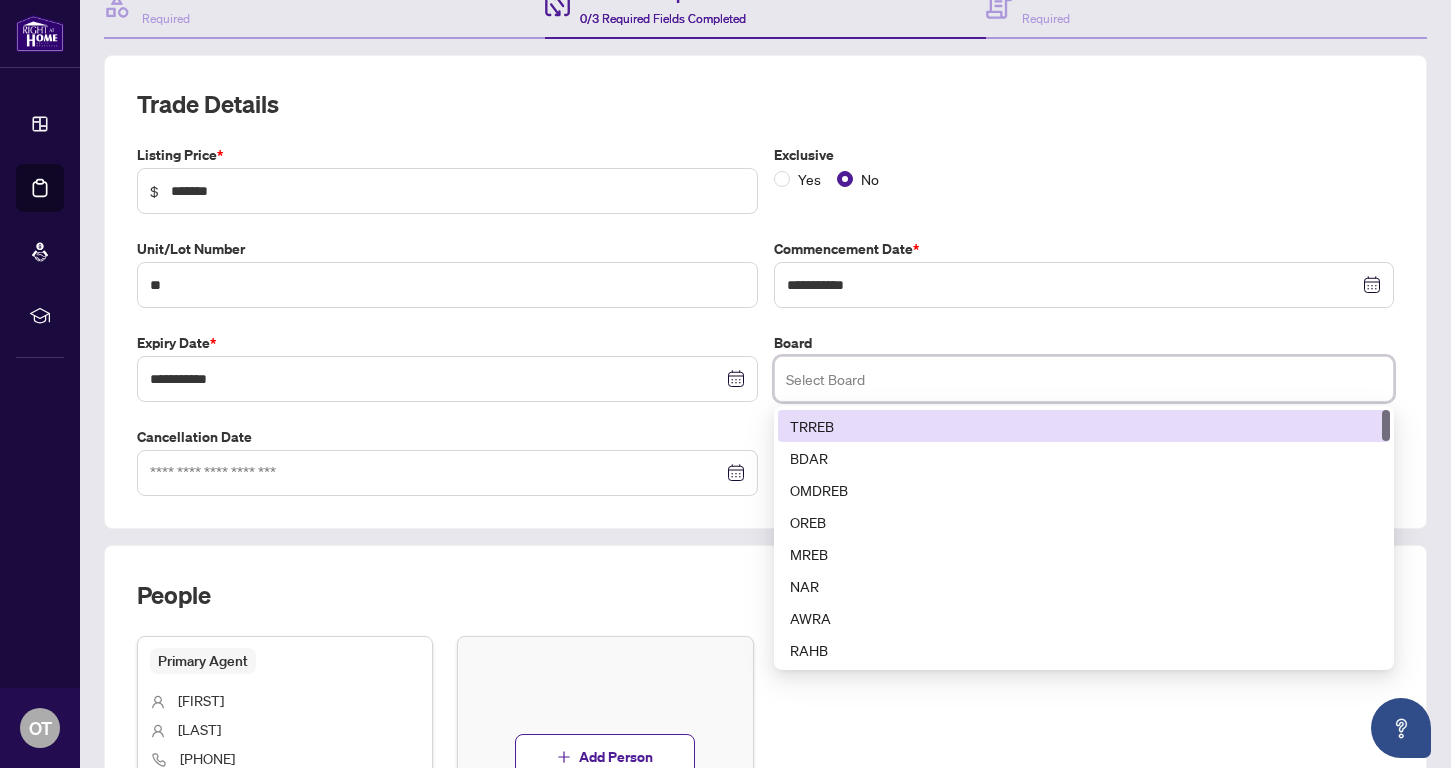 click on "TRREB" at bounding box center (1084, 426) 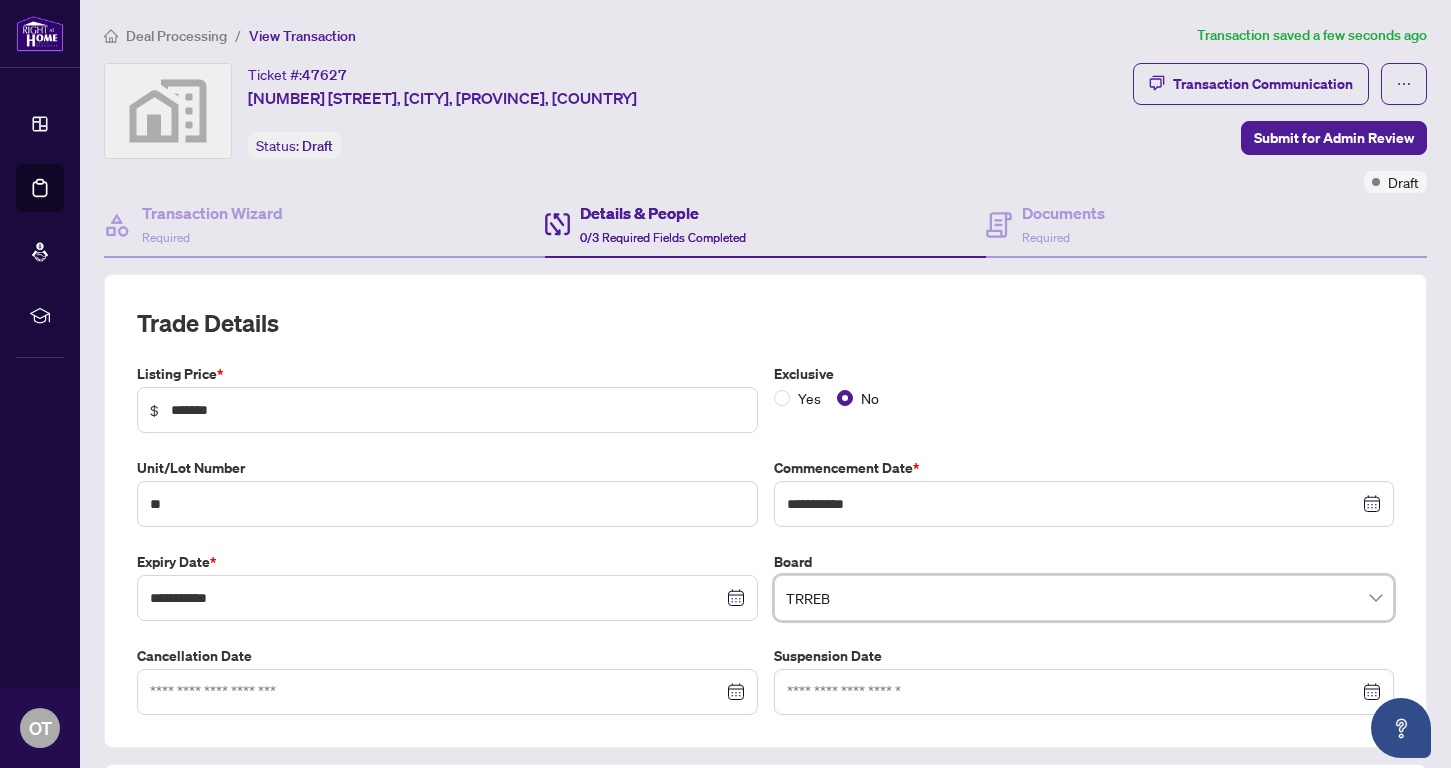 scroll, scrollTop: 0, scrollLeft: 0, axis: both 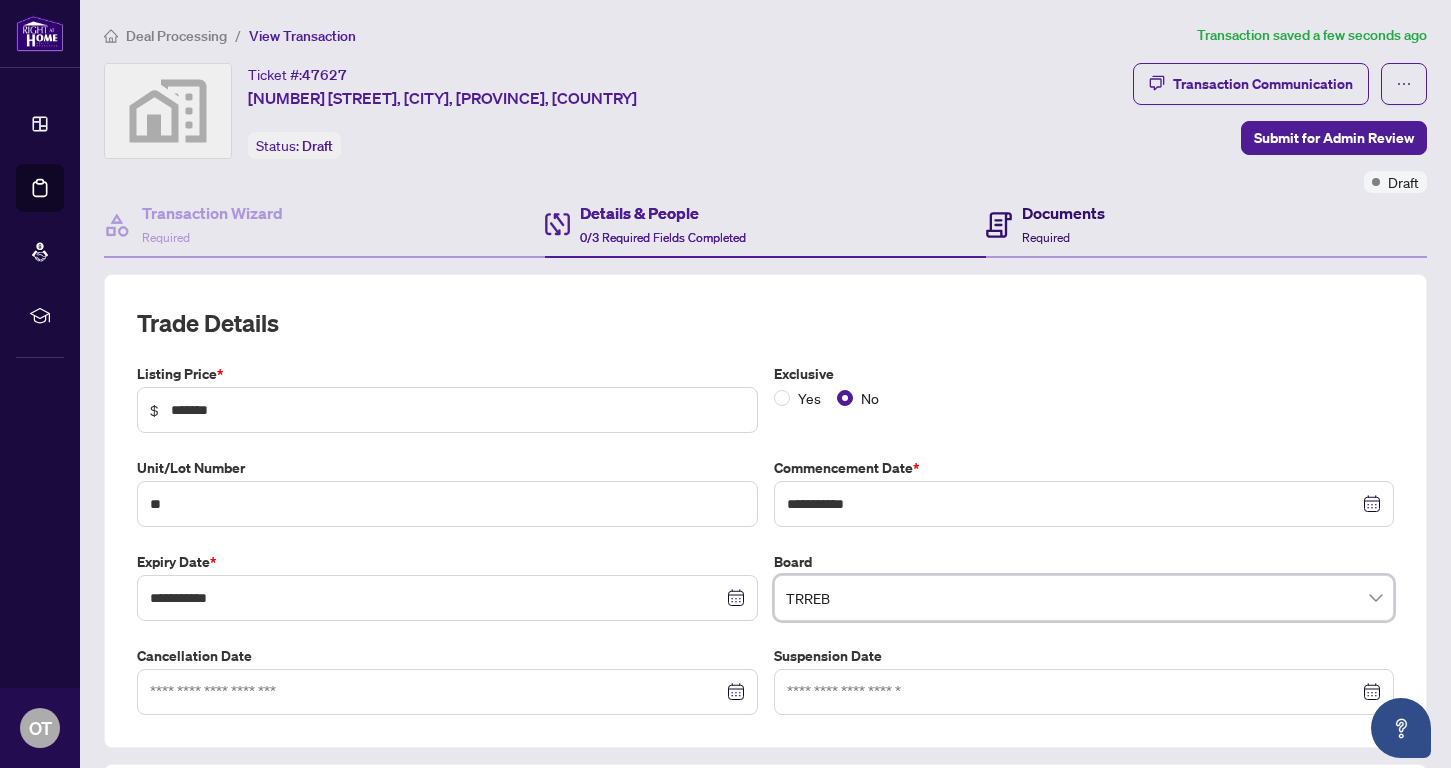 click on "Documents" at bounding box center [1063, 213] 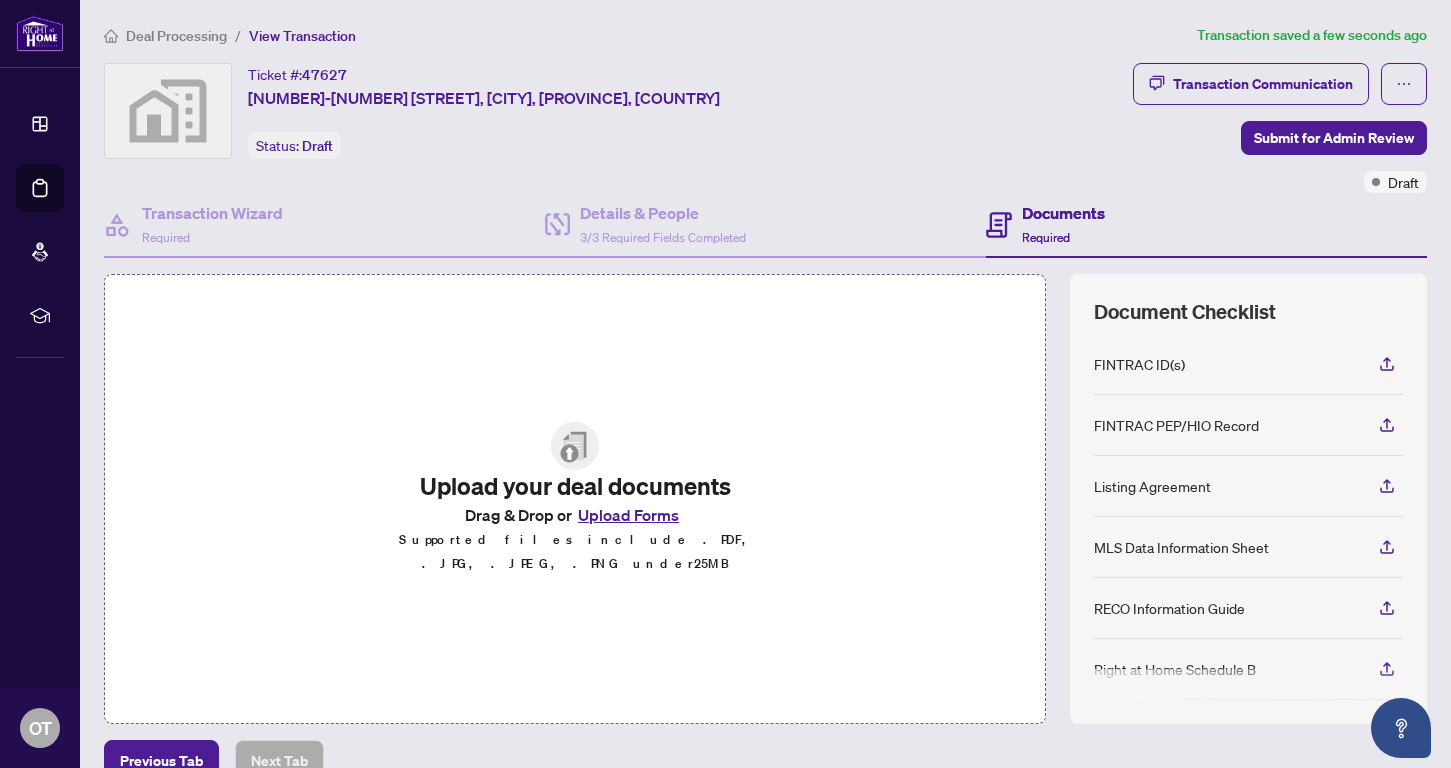 click on "Upload Forms" at bounding box center [628, 515] 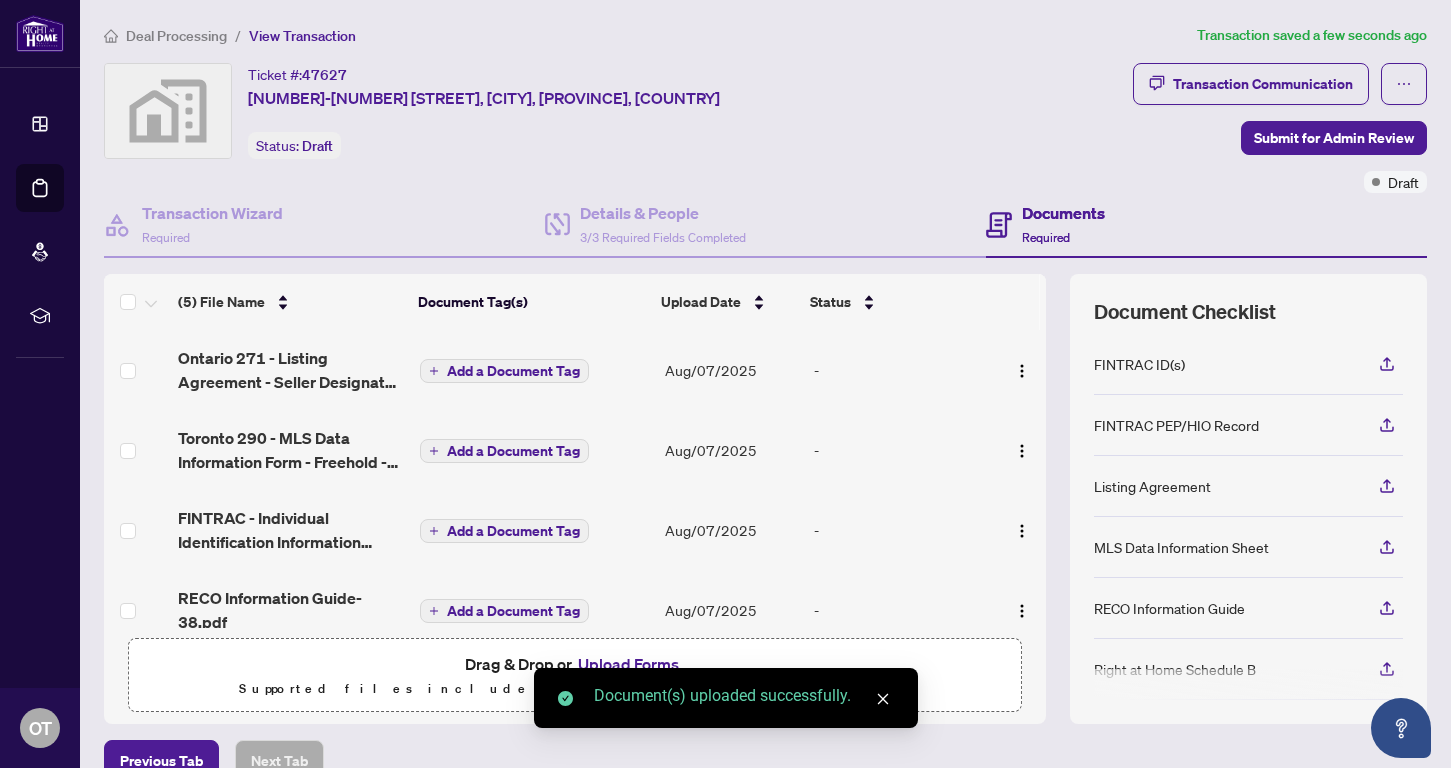 click on "Add a Document Tag" at bounding box center [513, 371] 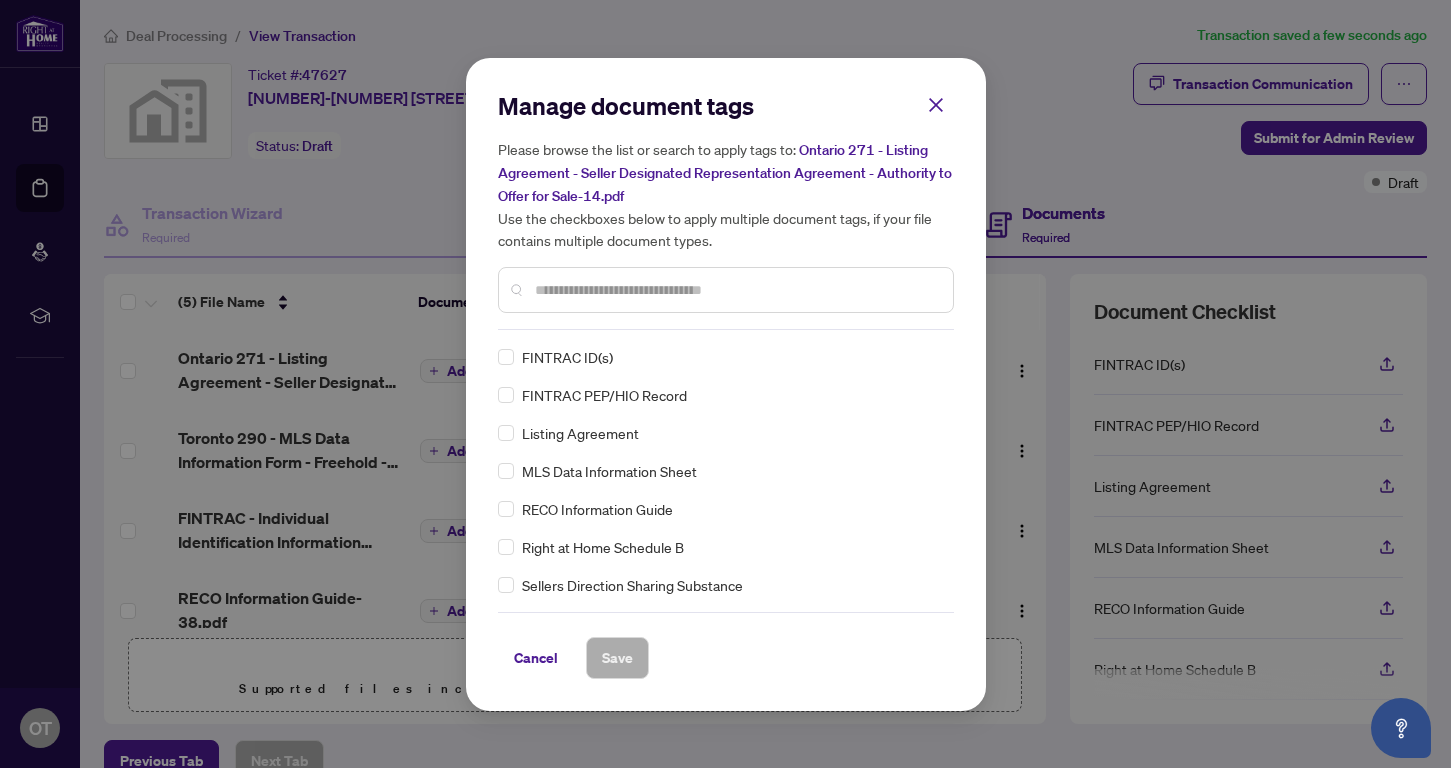 click on "Manage document tags Please browse the list or search to apply tags to:   [PROVINCE] [NUMBER] - Listing Agreement - Seller Designated Representation Agreement - Authority to Offer for Sale-14.pdf   Use the checkboxes below to apply multiple document tags, if your file contains multiple document types." at bounding box center (726, 210) 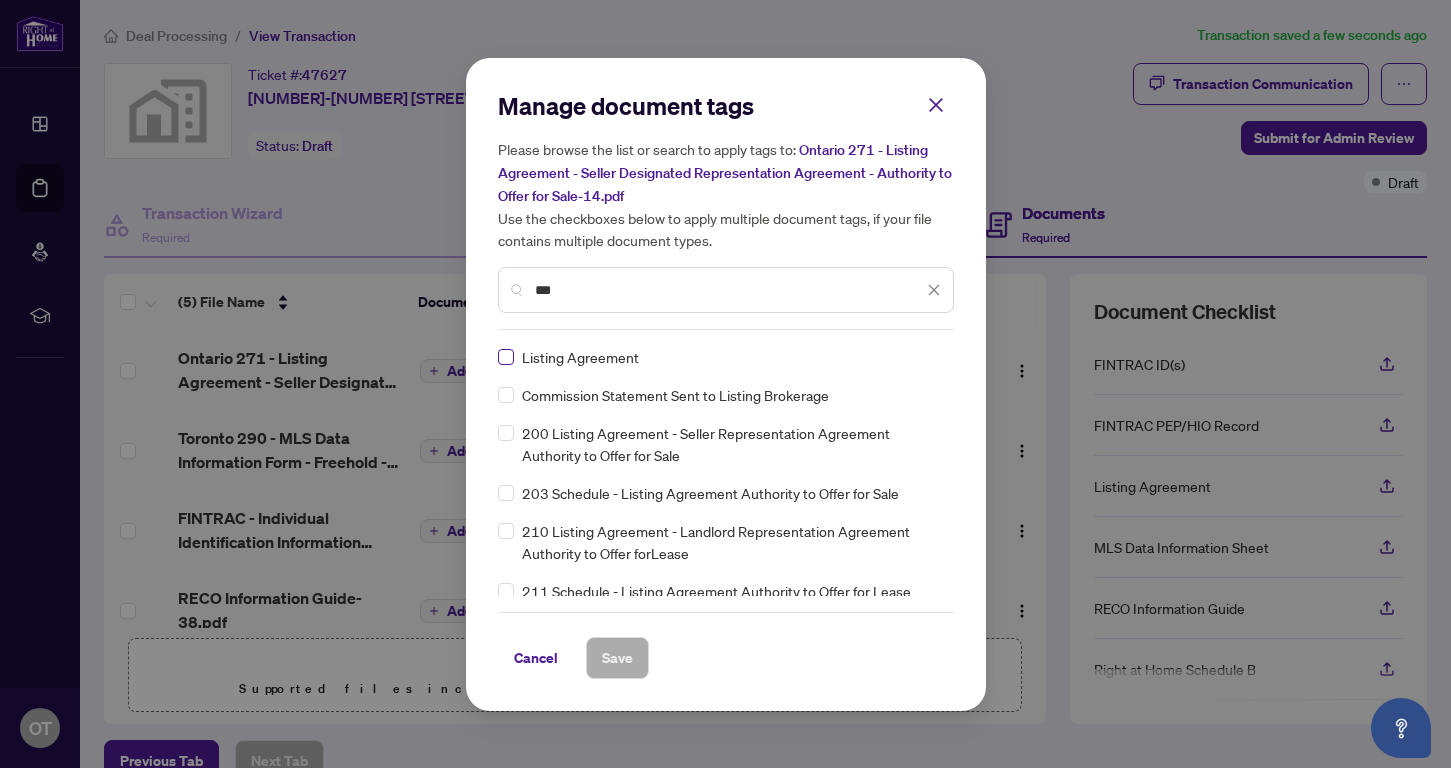 type on "***" 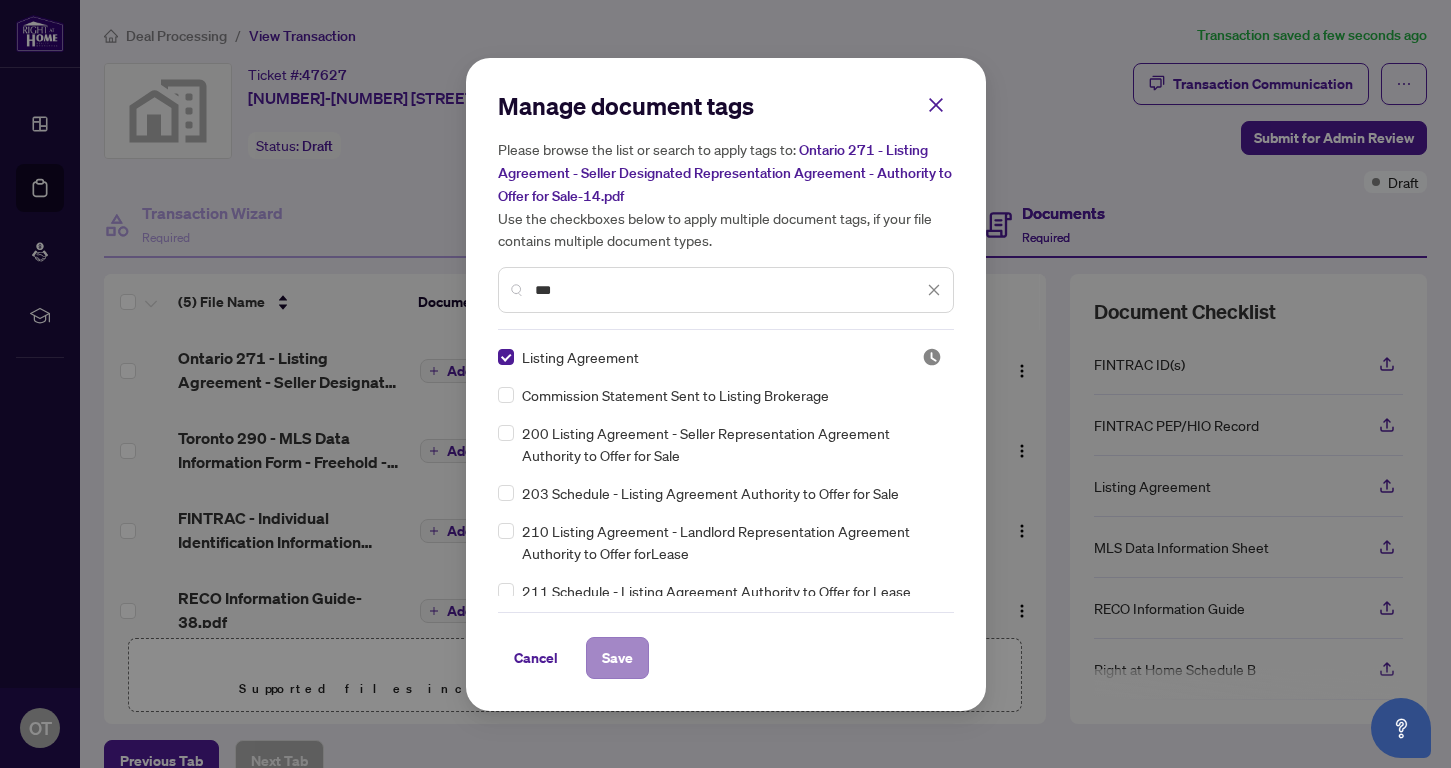 click on "Save" at bounding box center (617, 658) 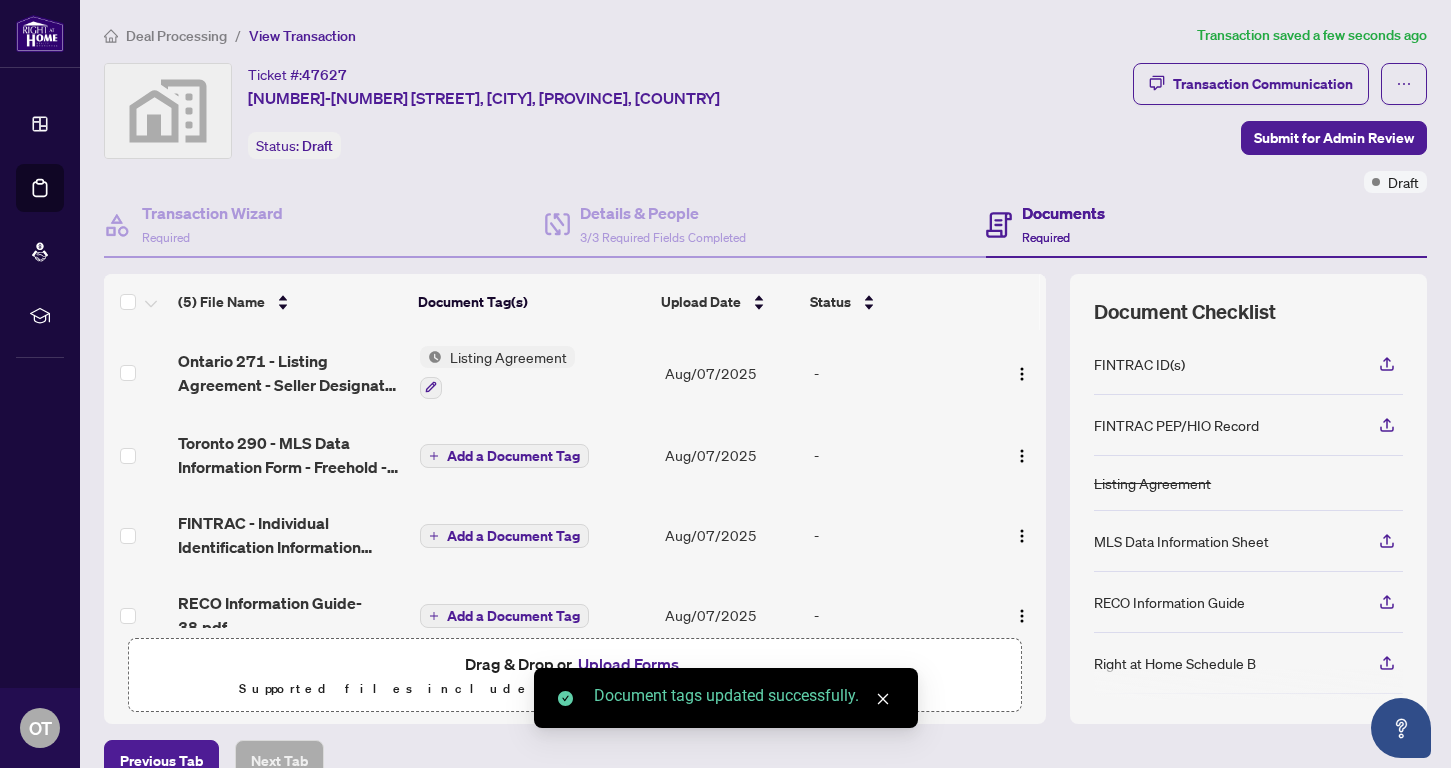 click on "Add a Document Tag" at bounding box center (513, 456) 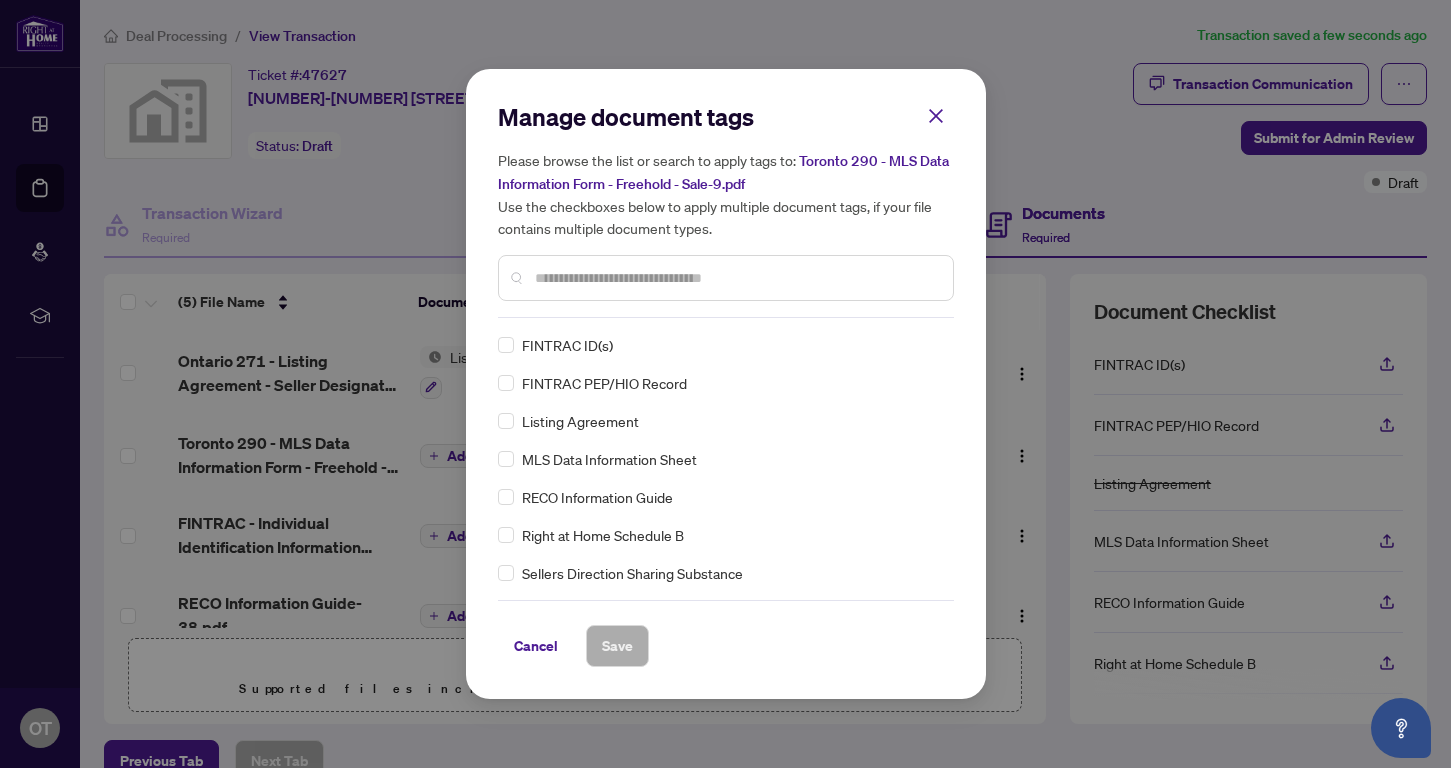click at bounding box center [736, 278] 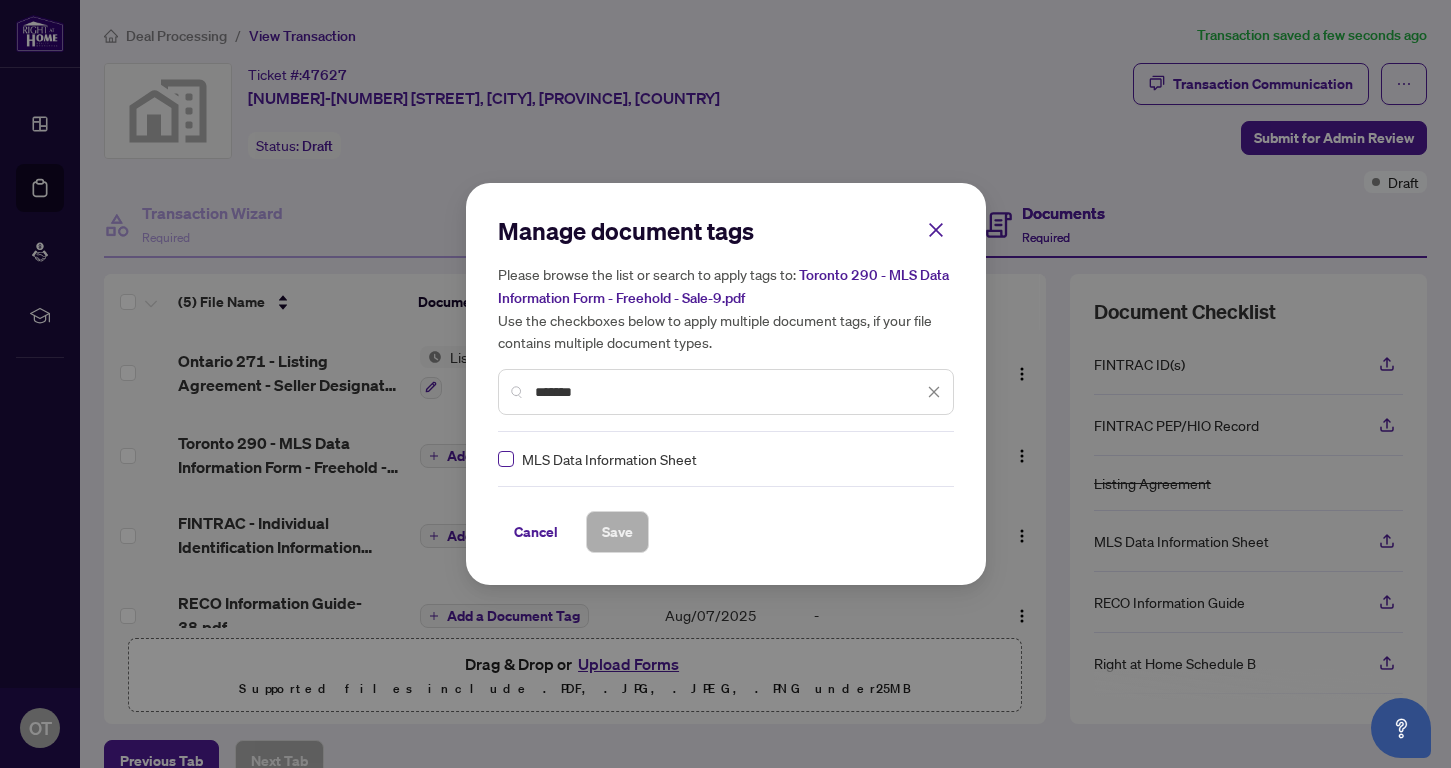 type on "*******" 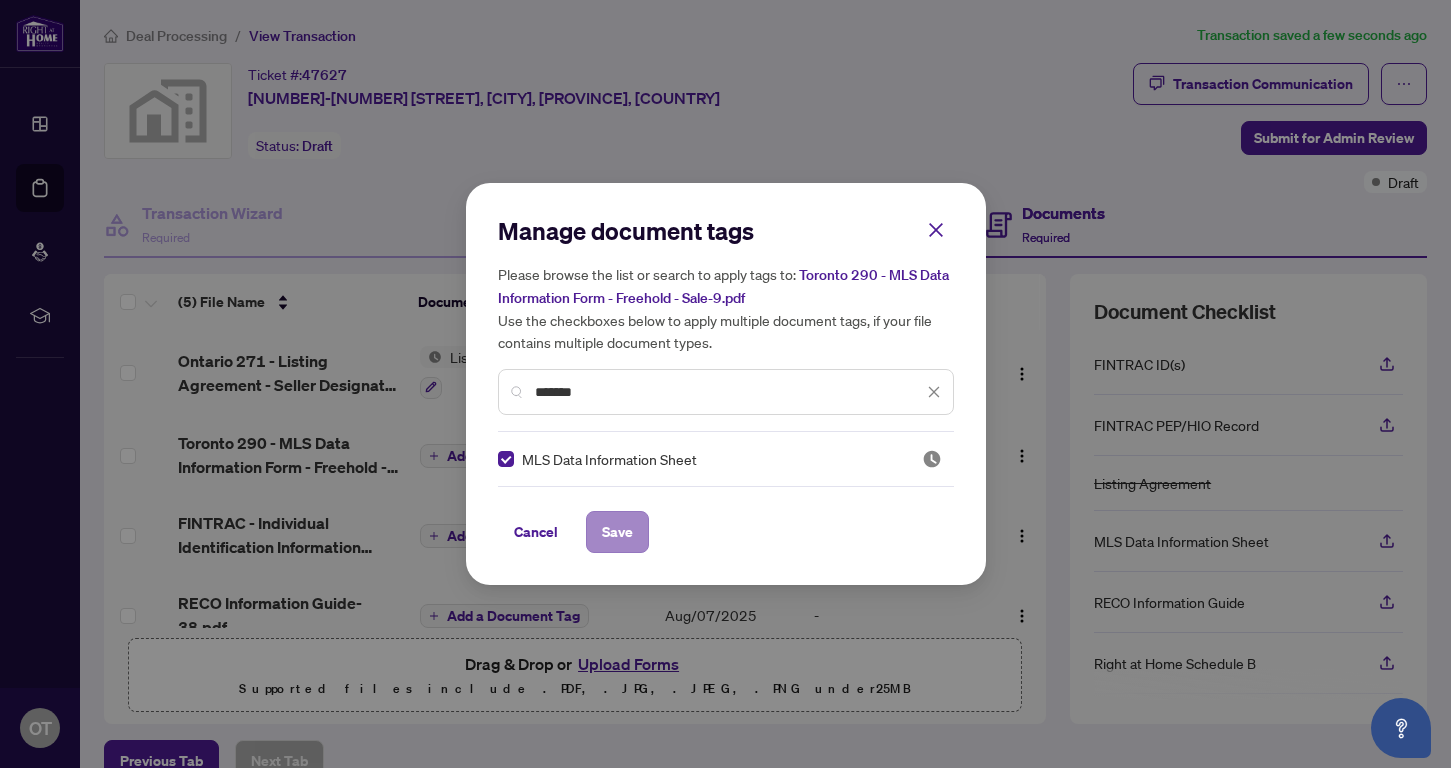 click on "Save" at bounding box center (617, 532) 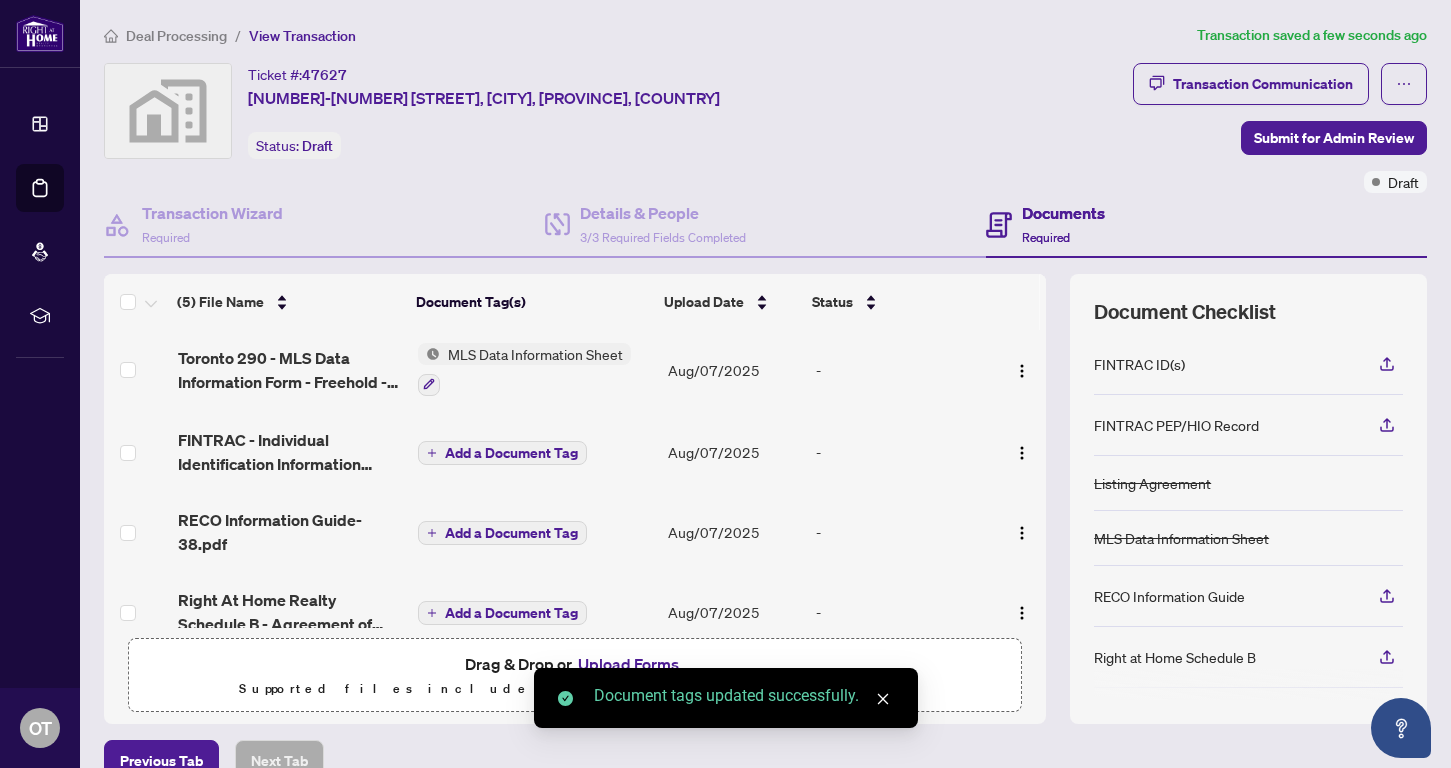 scroll, scrollTop: 102, scrollLeft: 0, axis: vertical 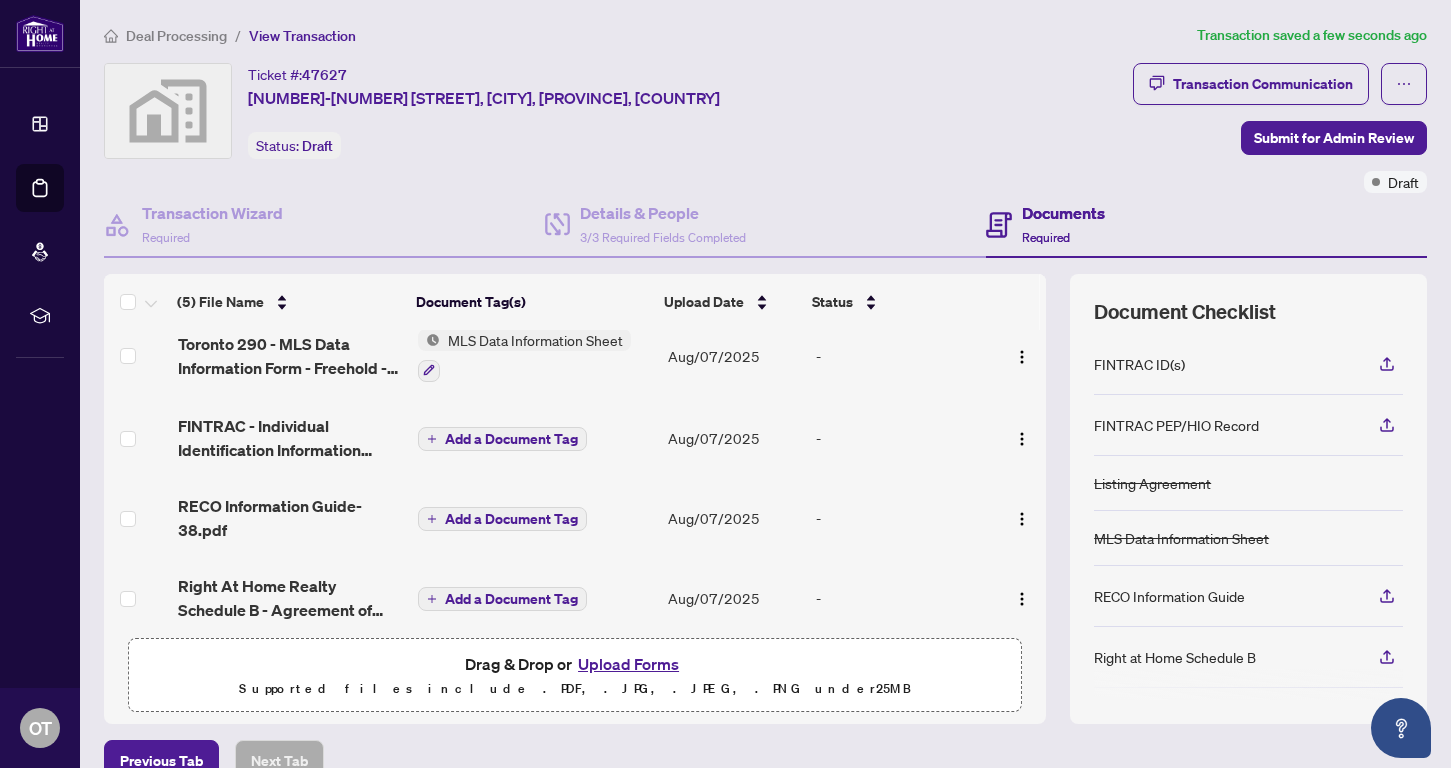 click on "Add a Document Tag" at bounding box center (511, 439) 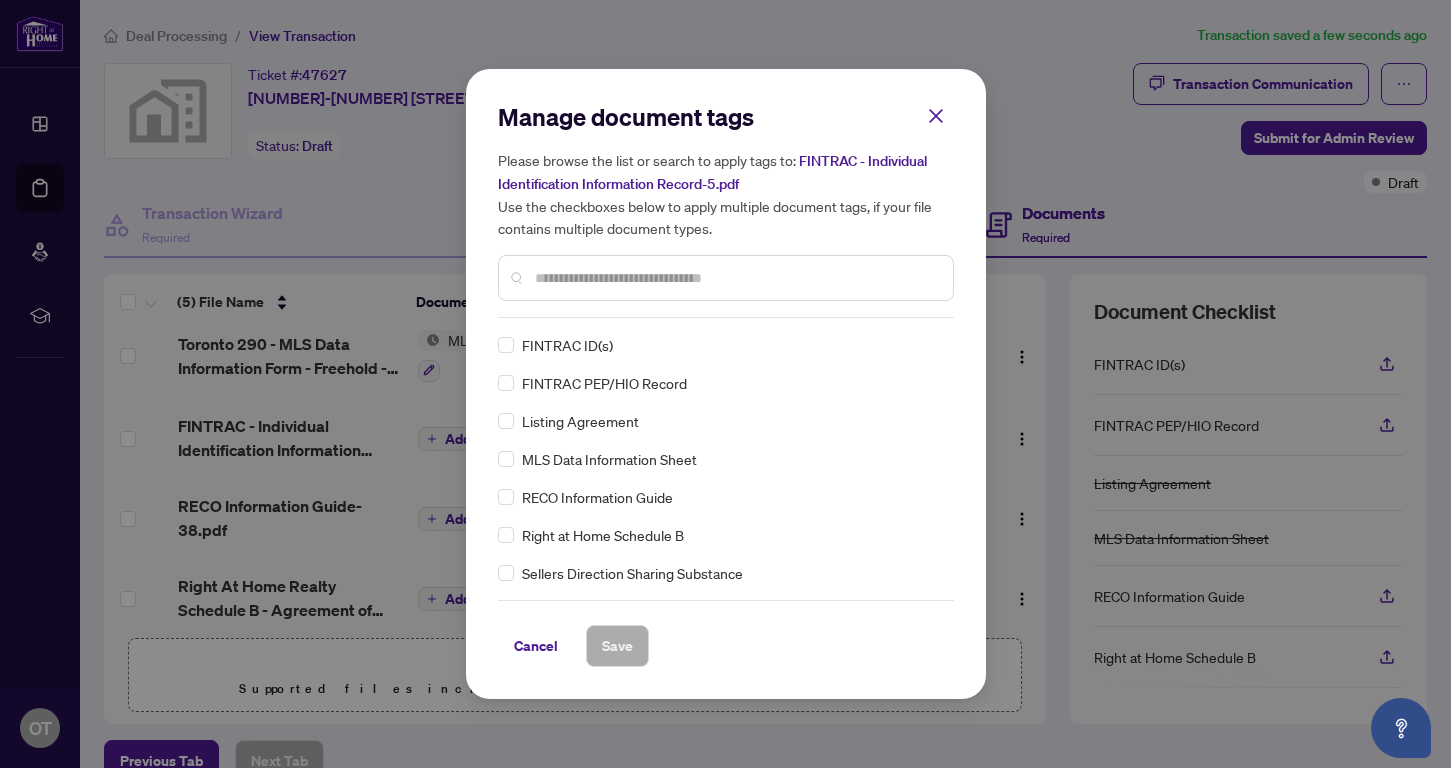 click on "Manage document tags Please browse the list or search to apply tags to:   FINTRAC - Individual Identification Information Record-5.pdf   Use the checkboxes below to apply multiple document tags, if your file contains multiple document types." at bounding box center [726, 209] 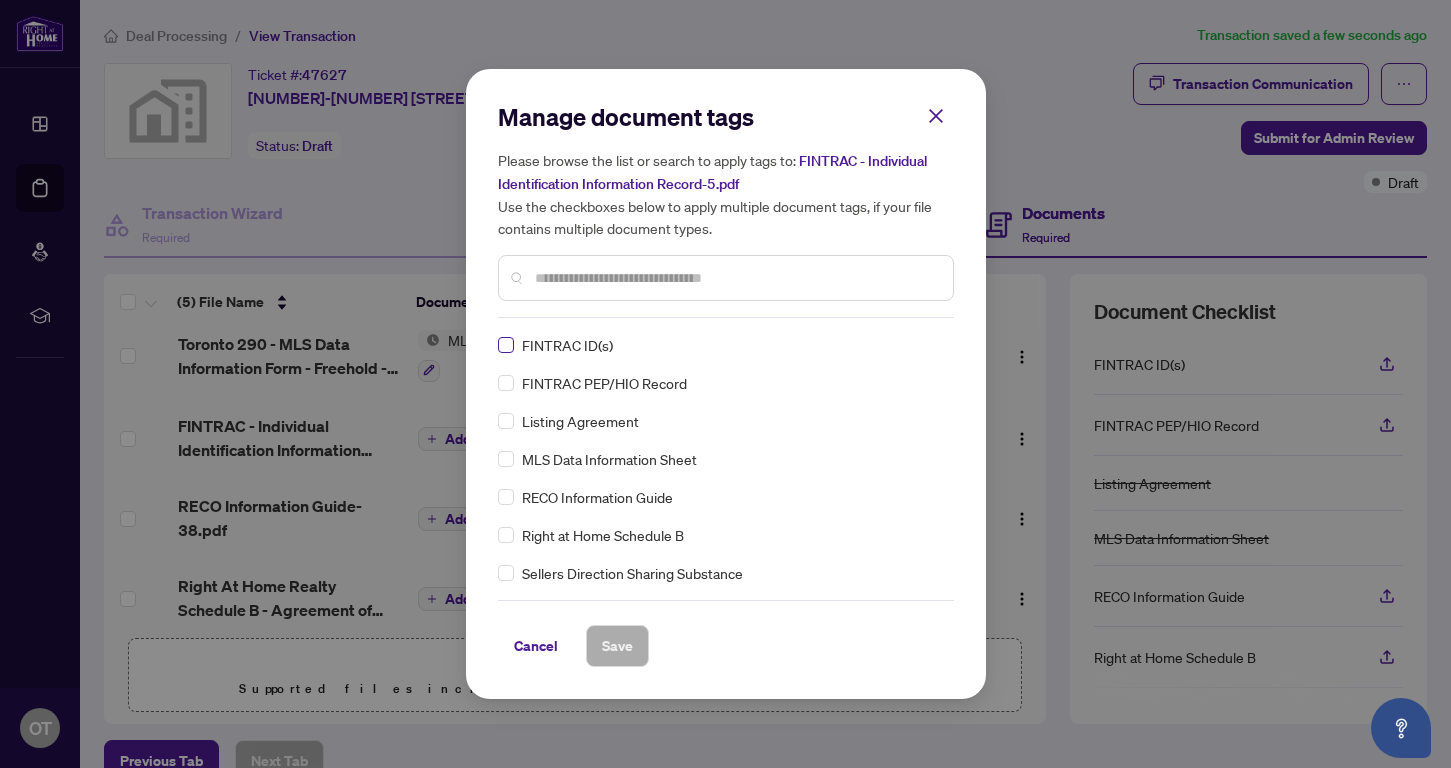 click at bounding box center [506, 345] 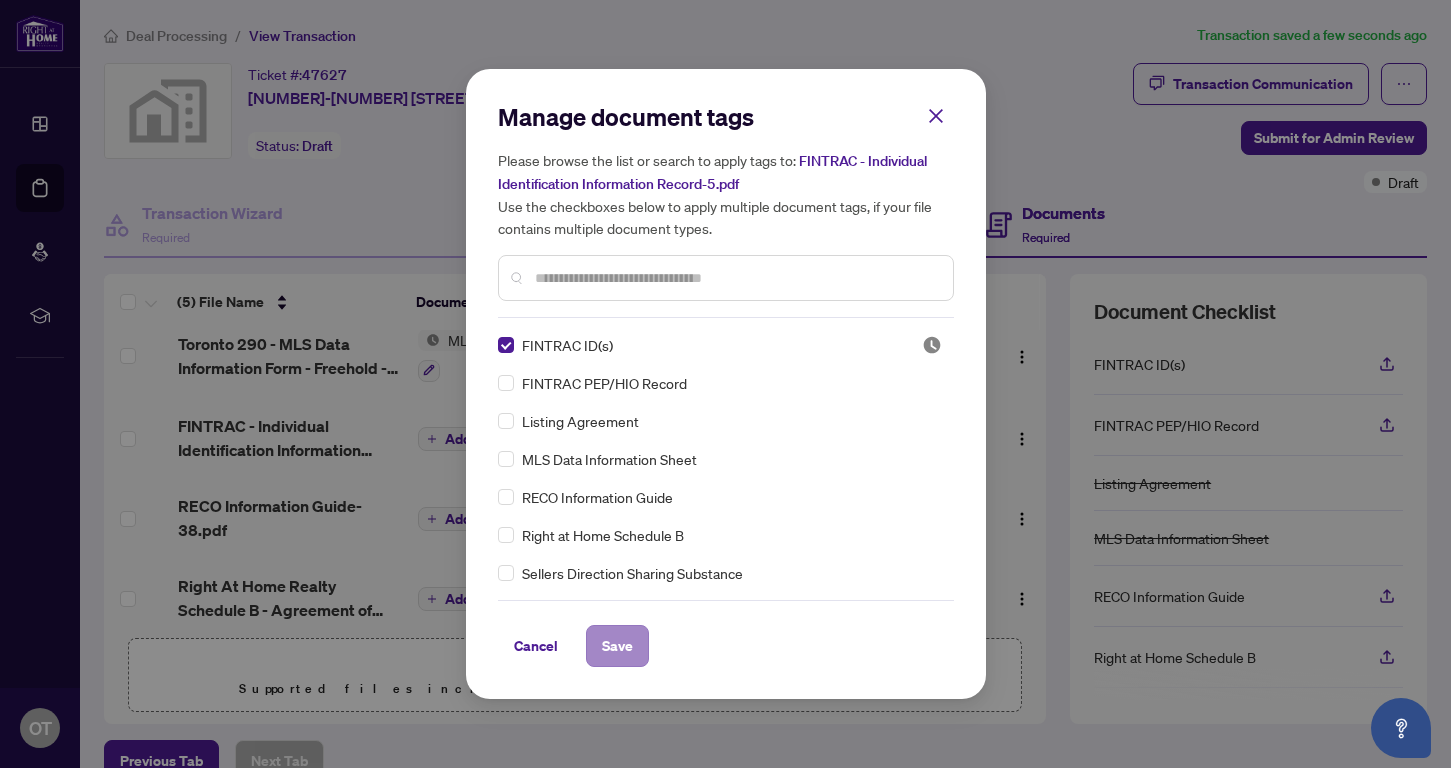 click on "Save" at bounding box center [617, 646] 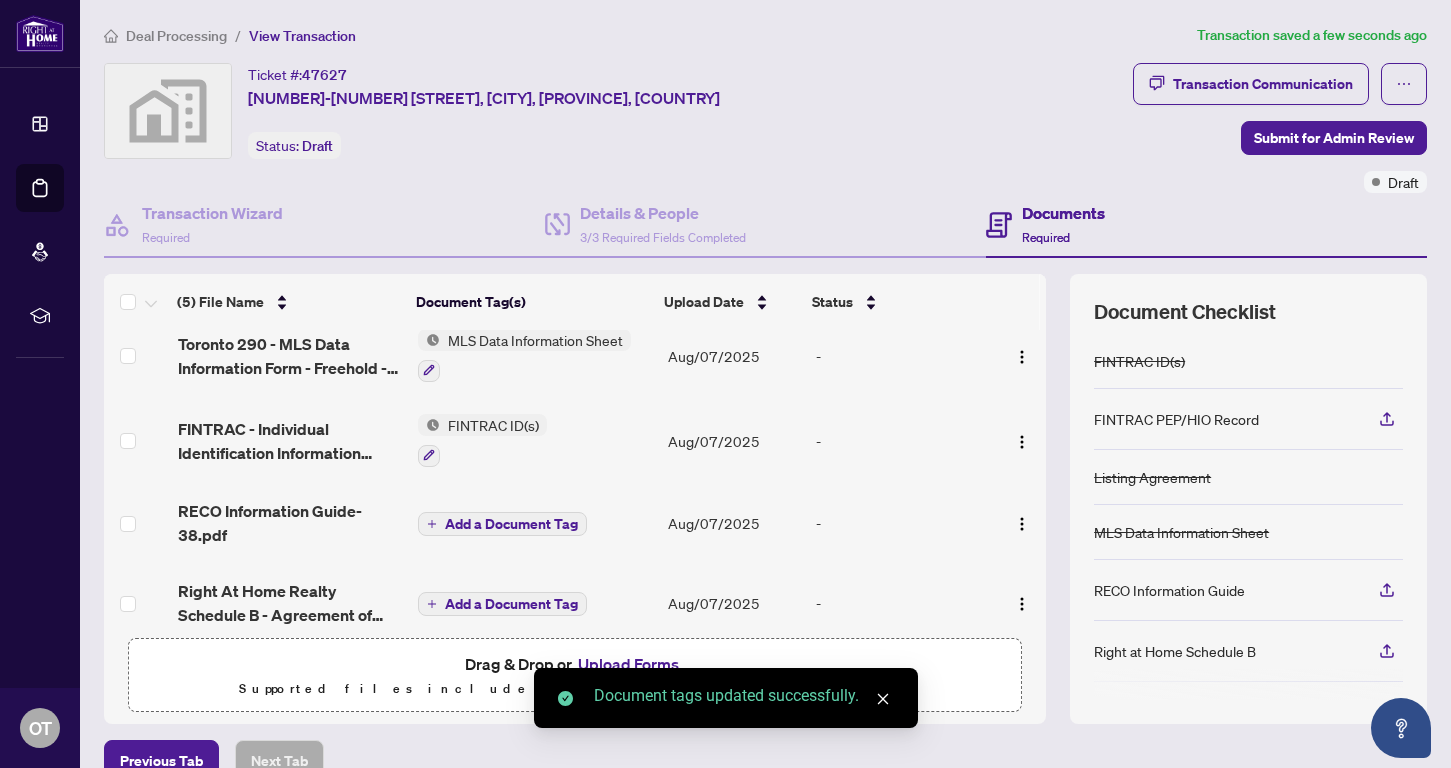 click on "Add a Document Tag" at bounding box center [511, 524] 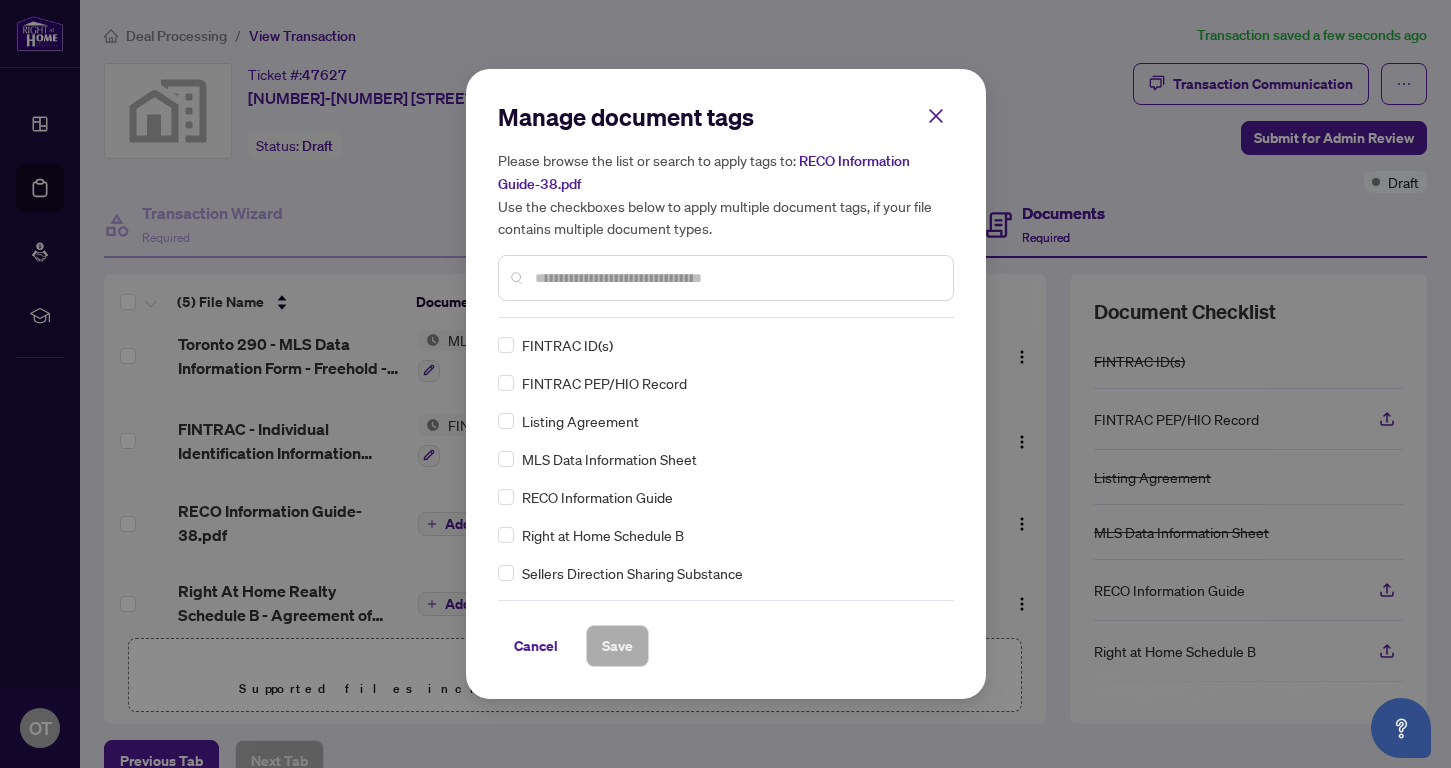 click on "Manage document tags Please browse the list or search to apply tags to:   RECO Information Guide-38.pdf   Use the checkboxes below to apply multiple document tags, if your file contains multiple document types." at bounding box center [726, 209] 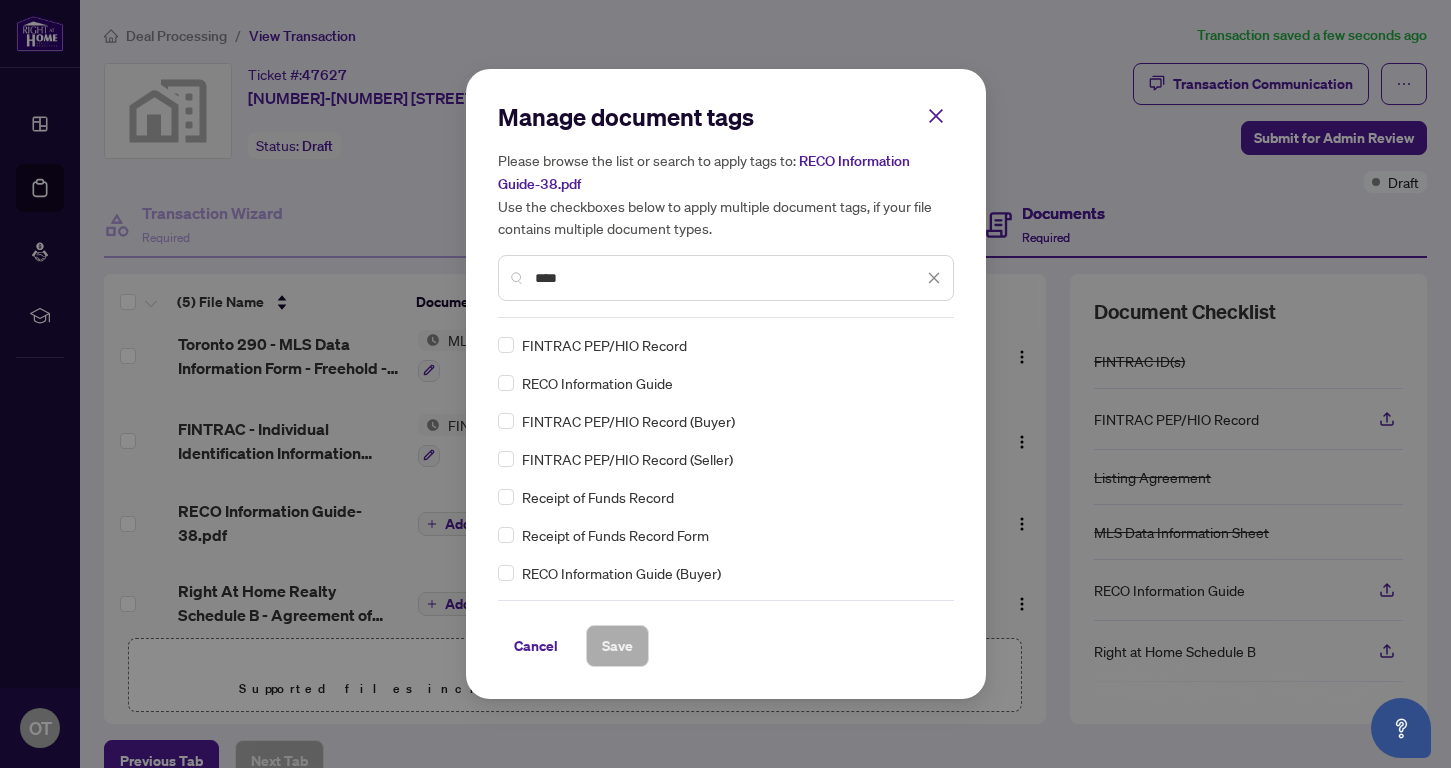type on "****" 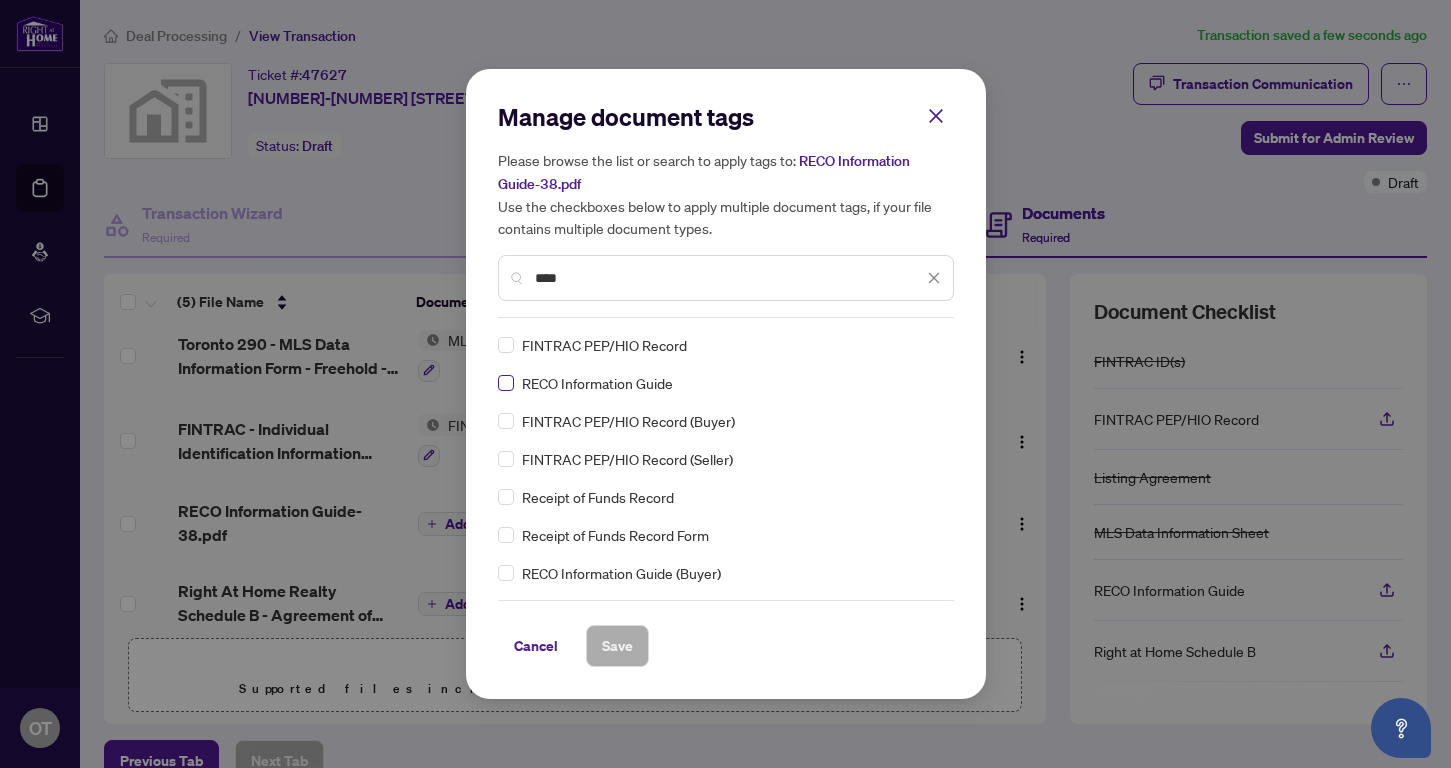 click at bounding box center [506, 383] 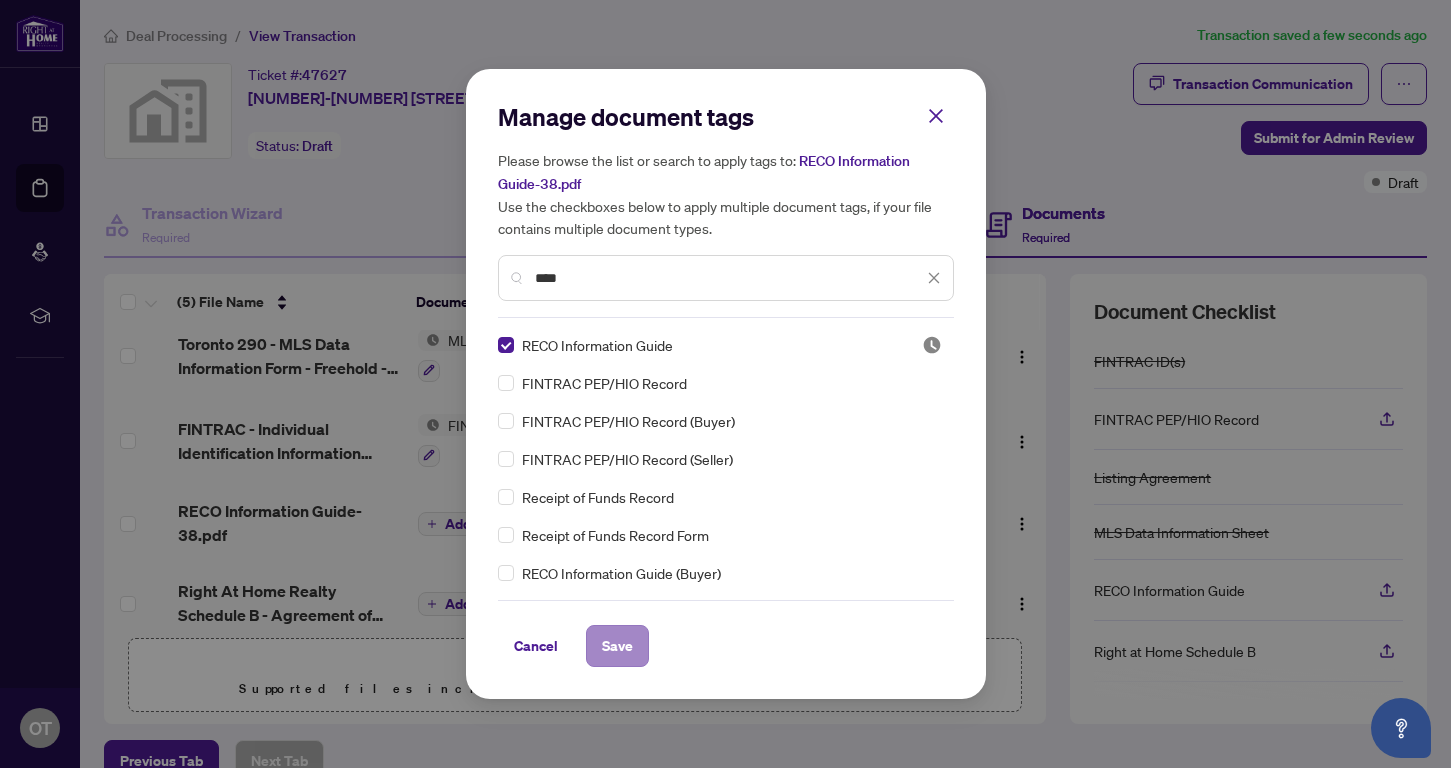 click on "Save" at bounding box center (617, 646) 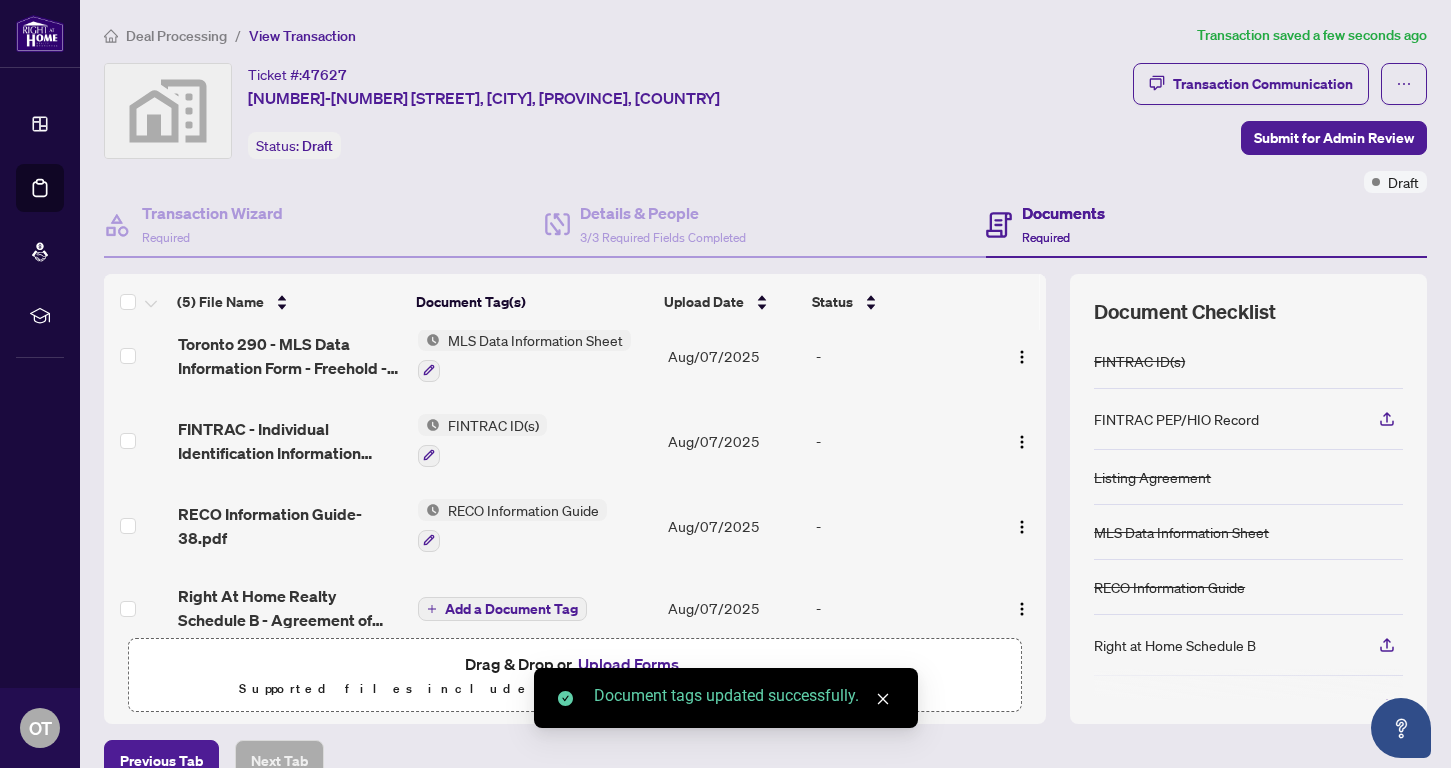 click on "Add a Document Tag" at bounding box center (511, 609) 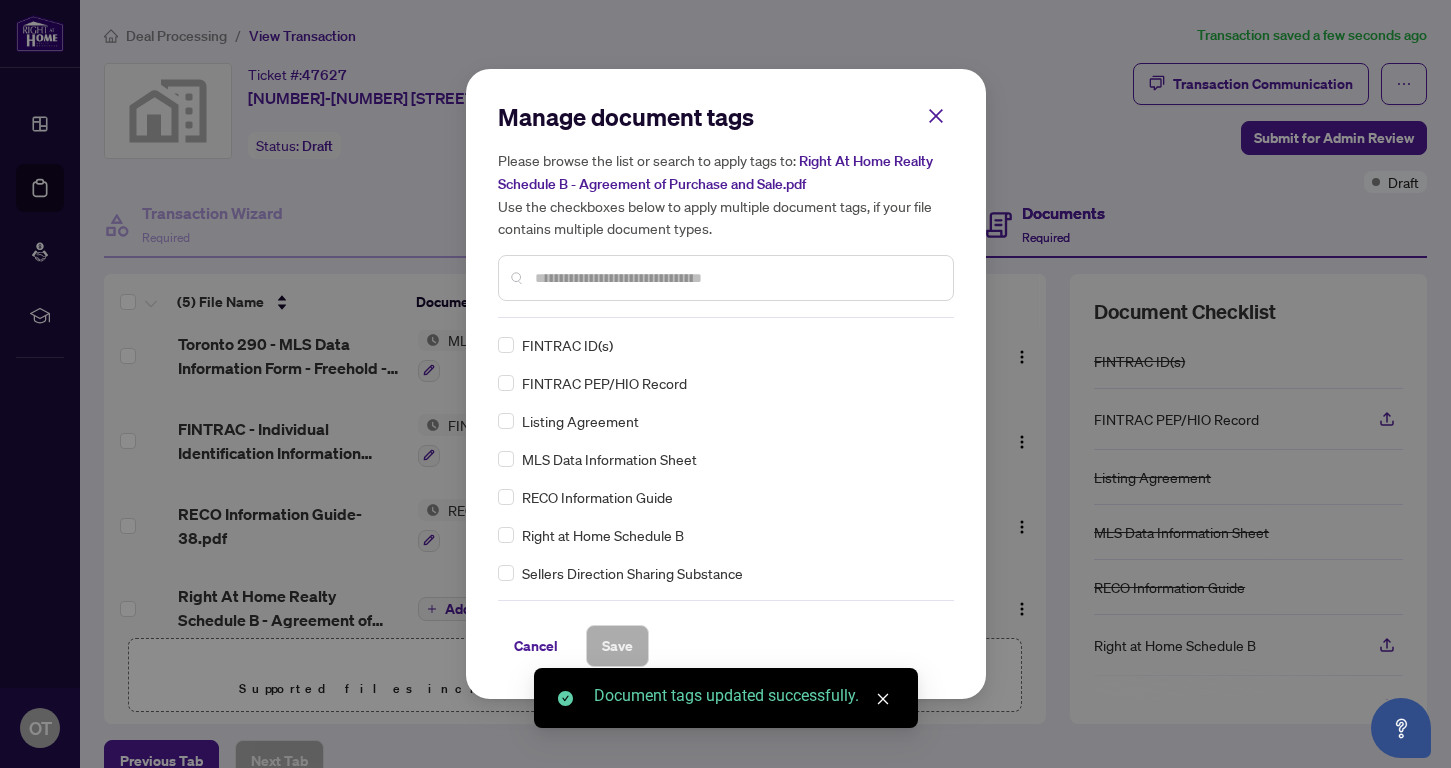 click on "Manage document tags Please browse the list or search to apply tags to:   Right At Home Realty Schedule B - Agreement of Purchase and Sale.pdf   Use the checkboxes below to apply multiple document tags, if your file contains multiple document types." at bounding box center [726, 209] 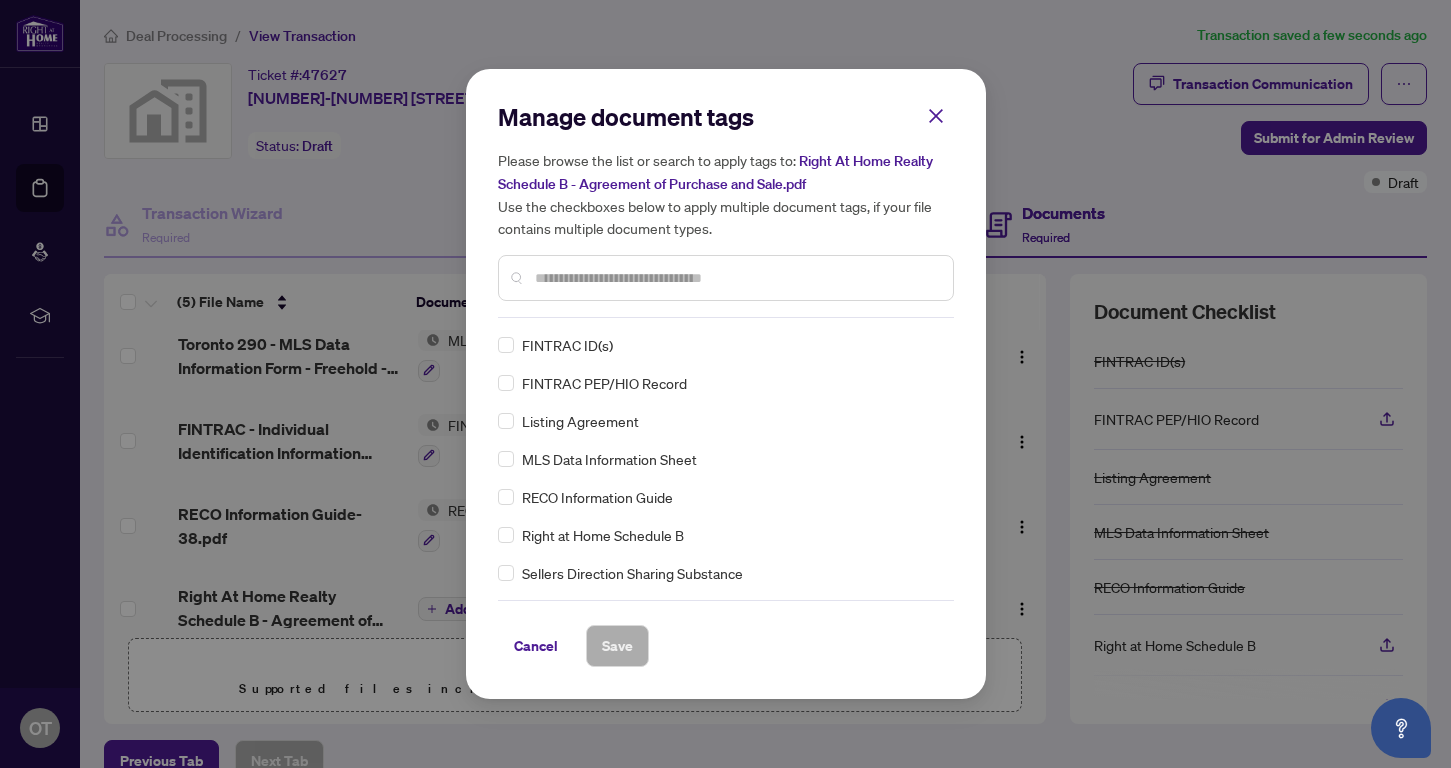 click at bounding box center [736, 278] 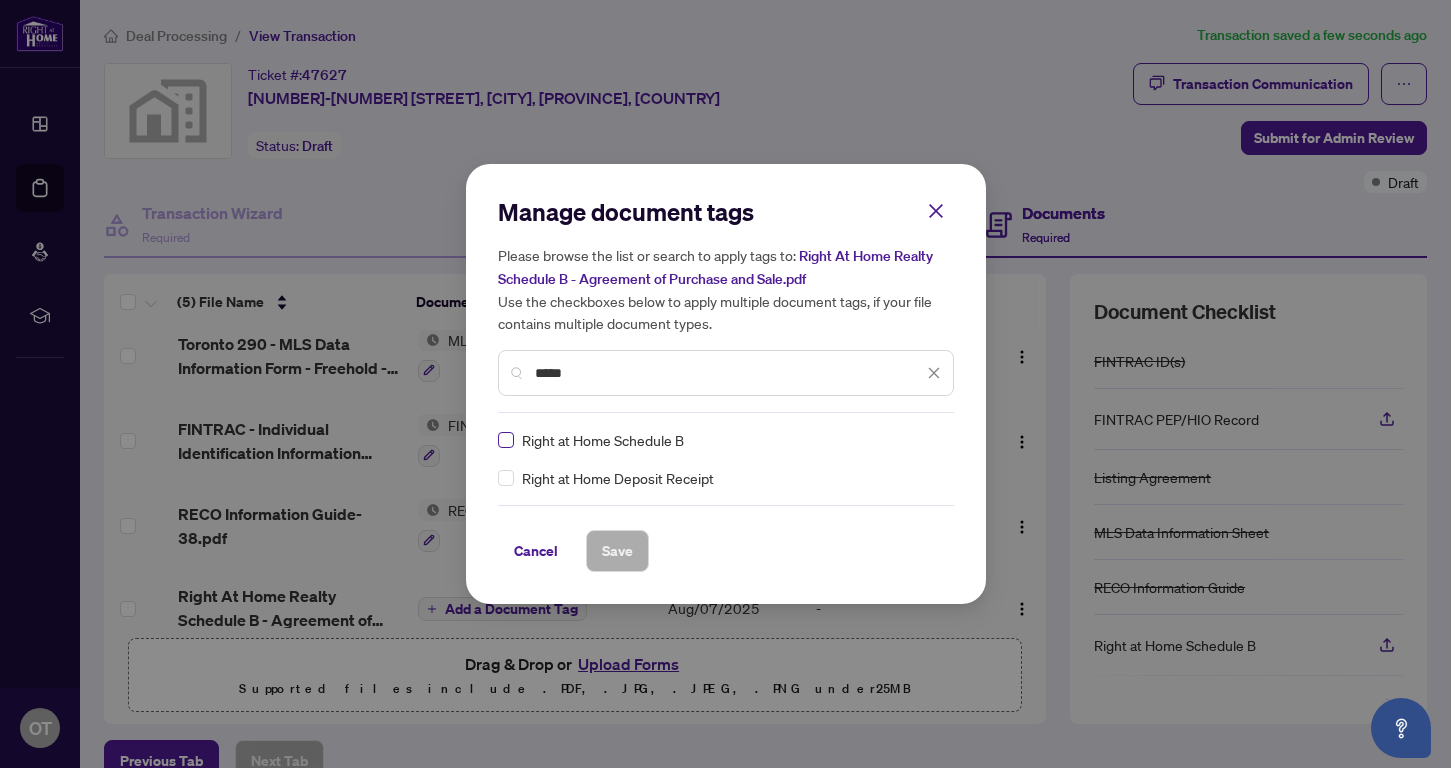 type on "*****" 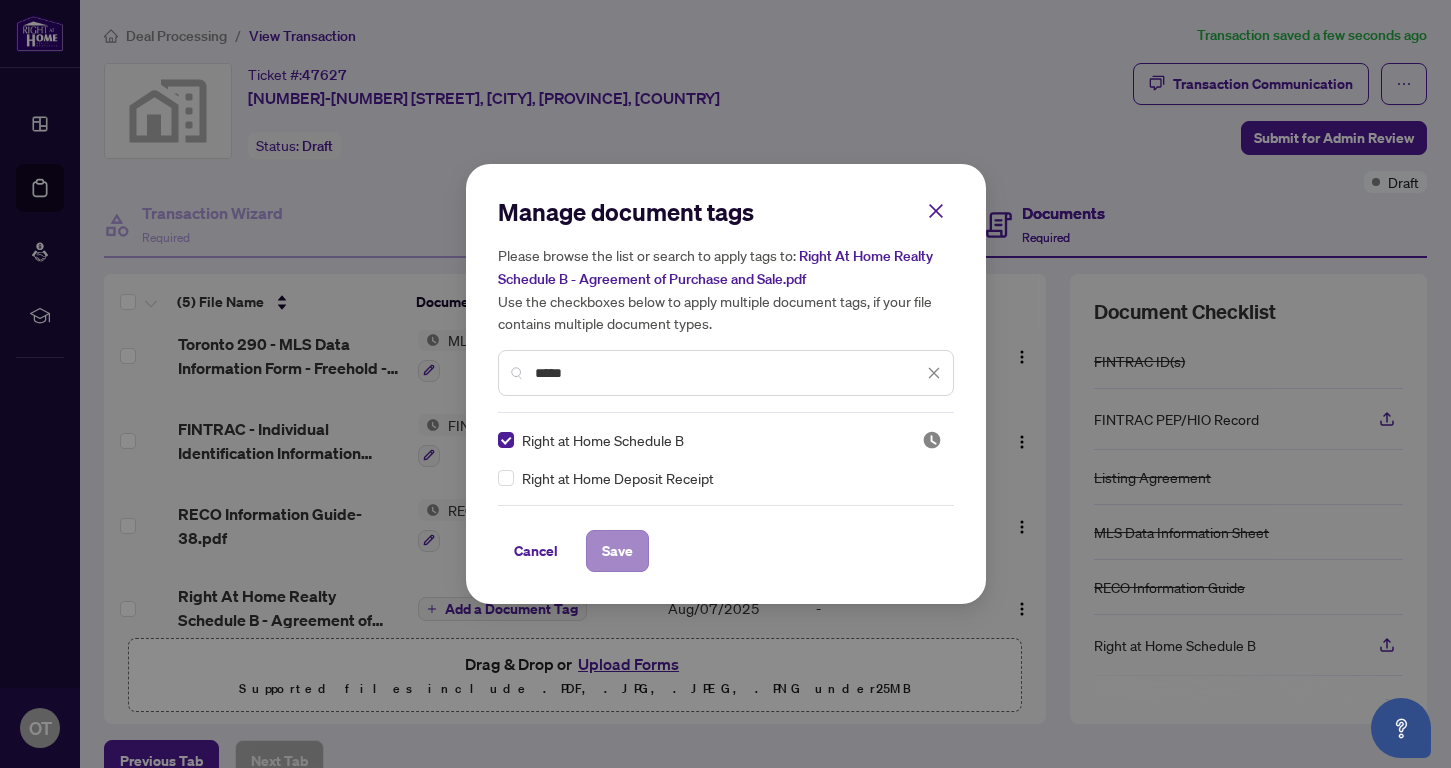 click on "Save" at bounding box center (617, 551) 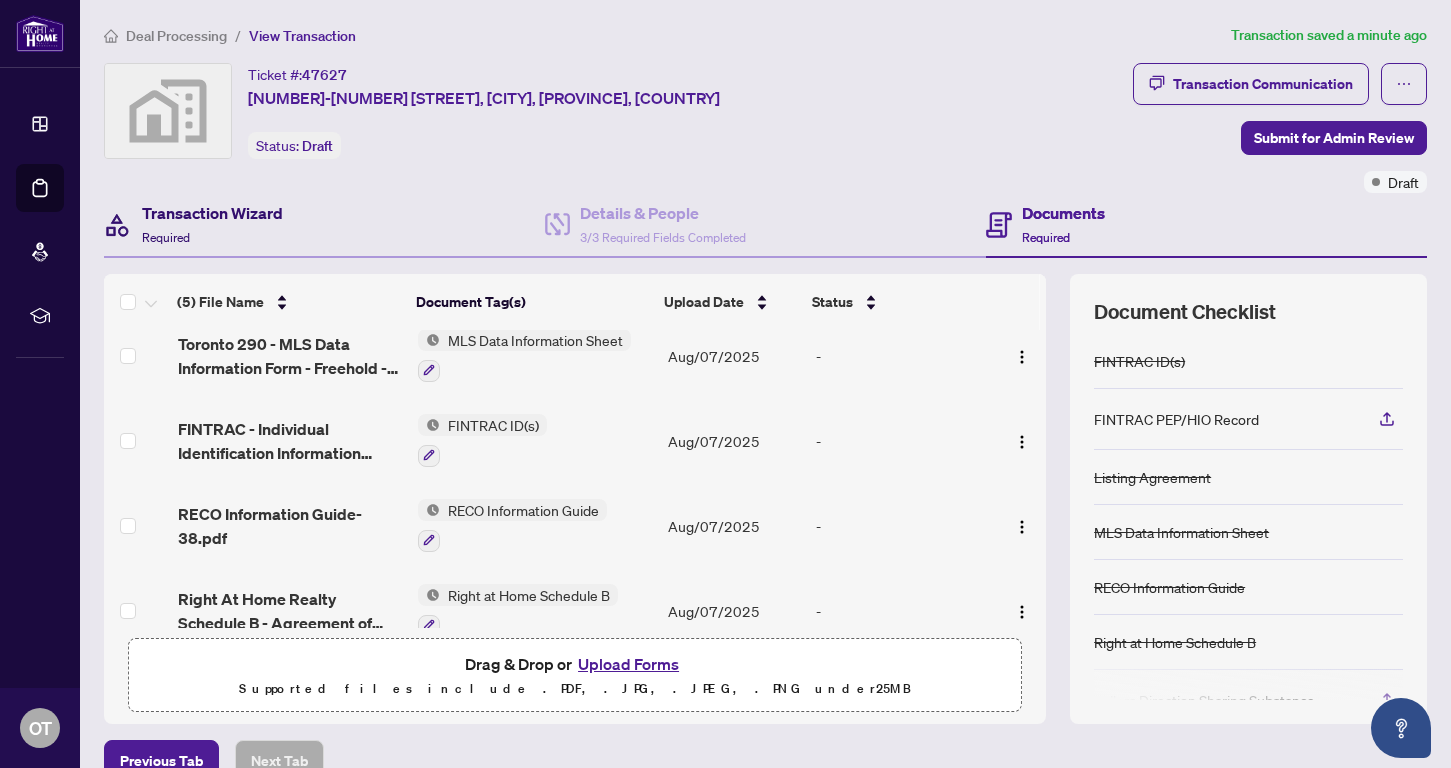 click on "Transaction Wizard Required" at bounding box center (212, 224) 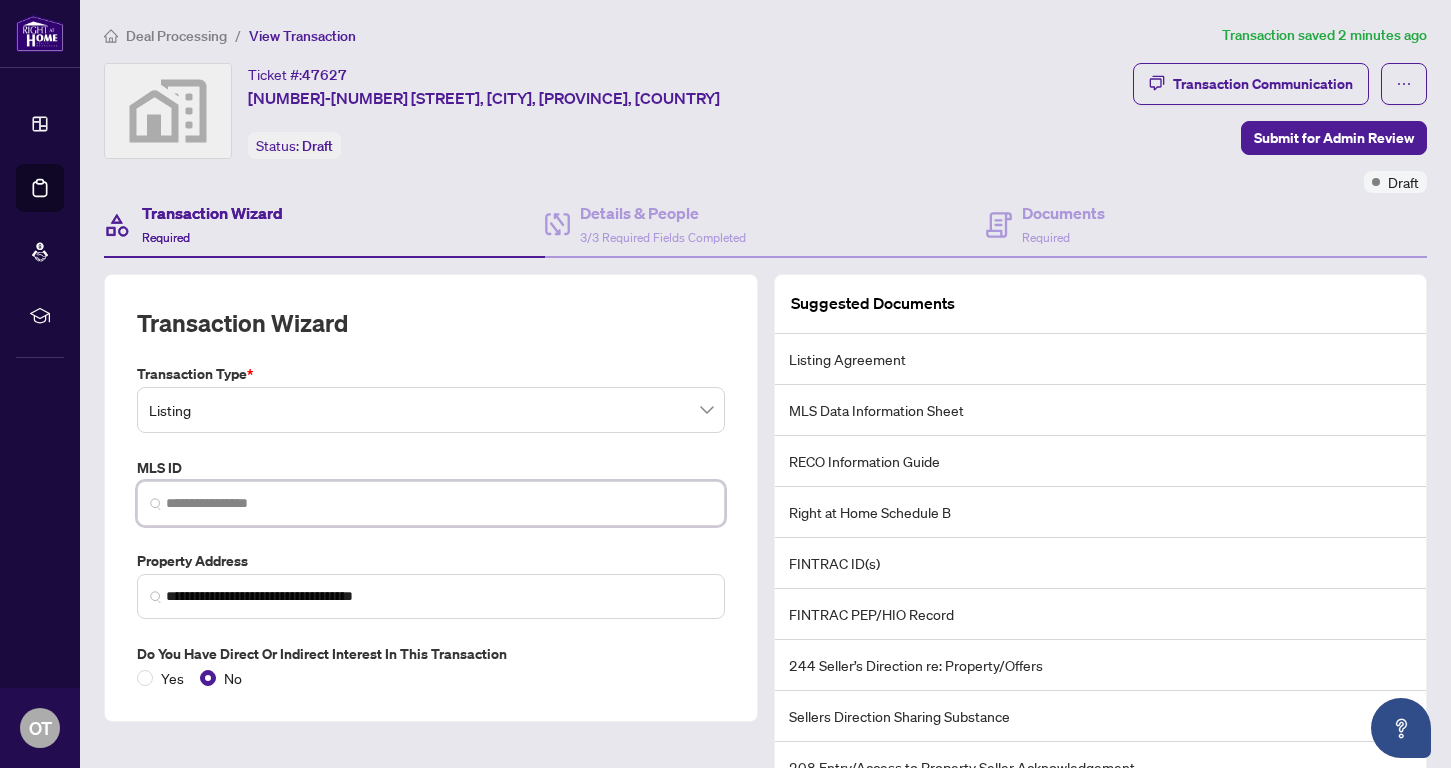 click at bounding box center [439, 503] 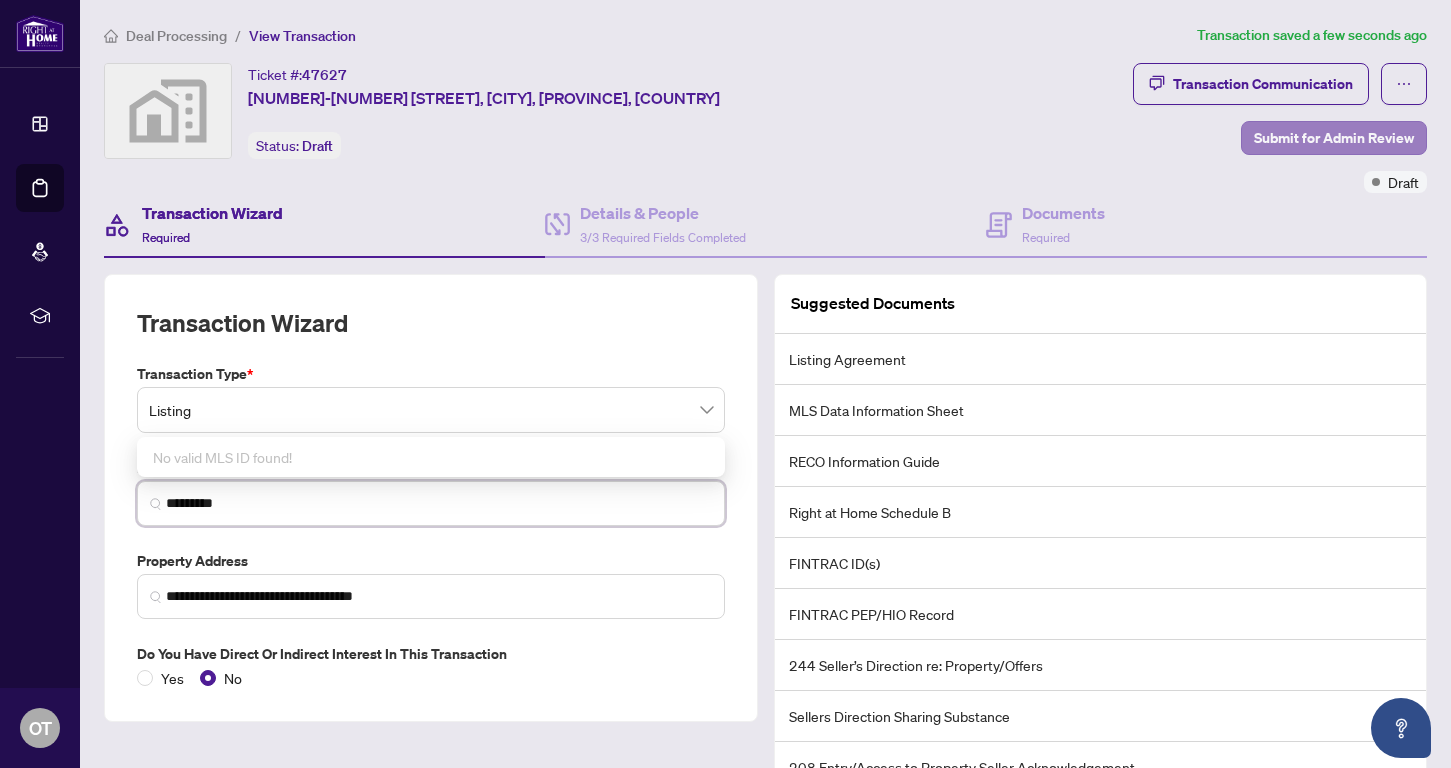 type on "*********" 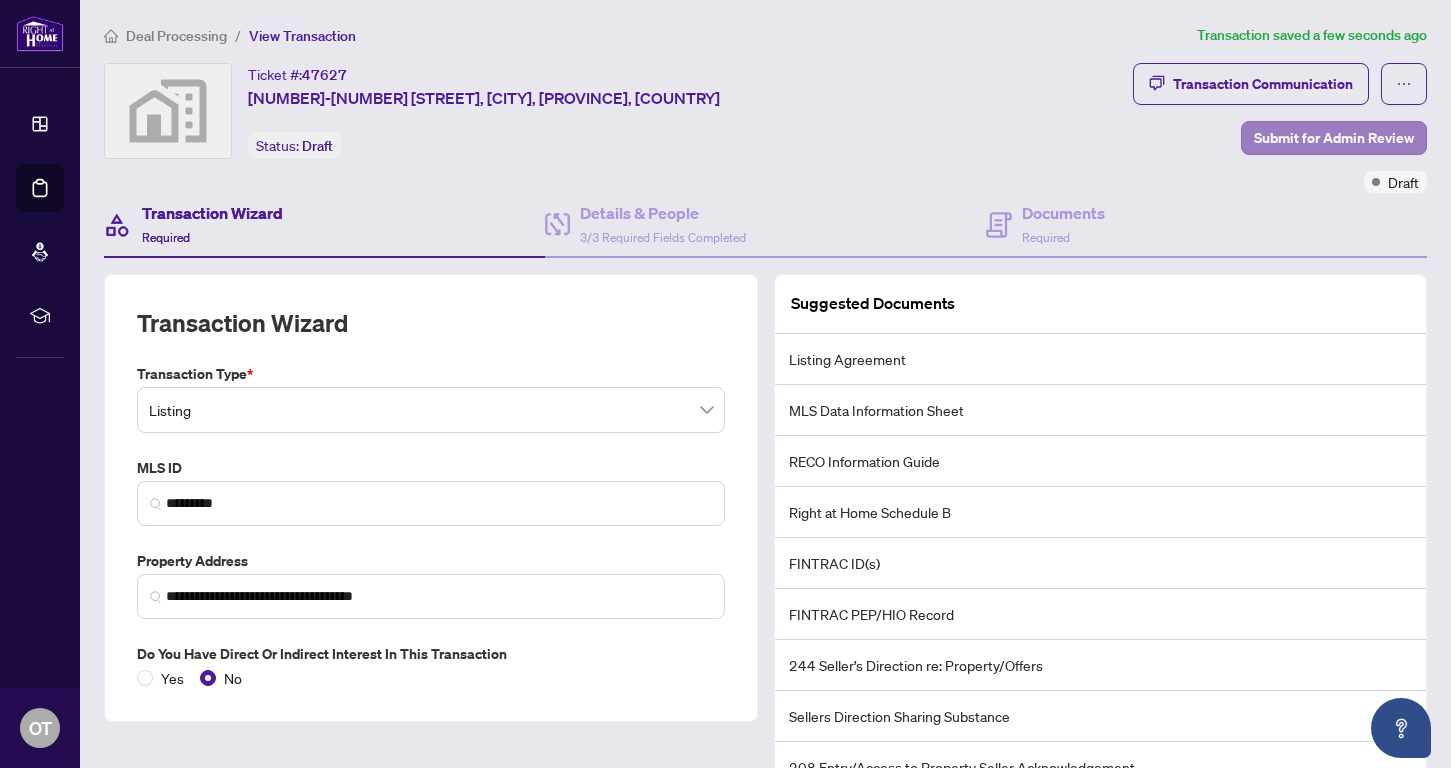 click on "Submit for Admin Review" at bounding box center (1334, 138) 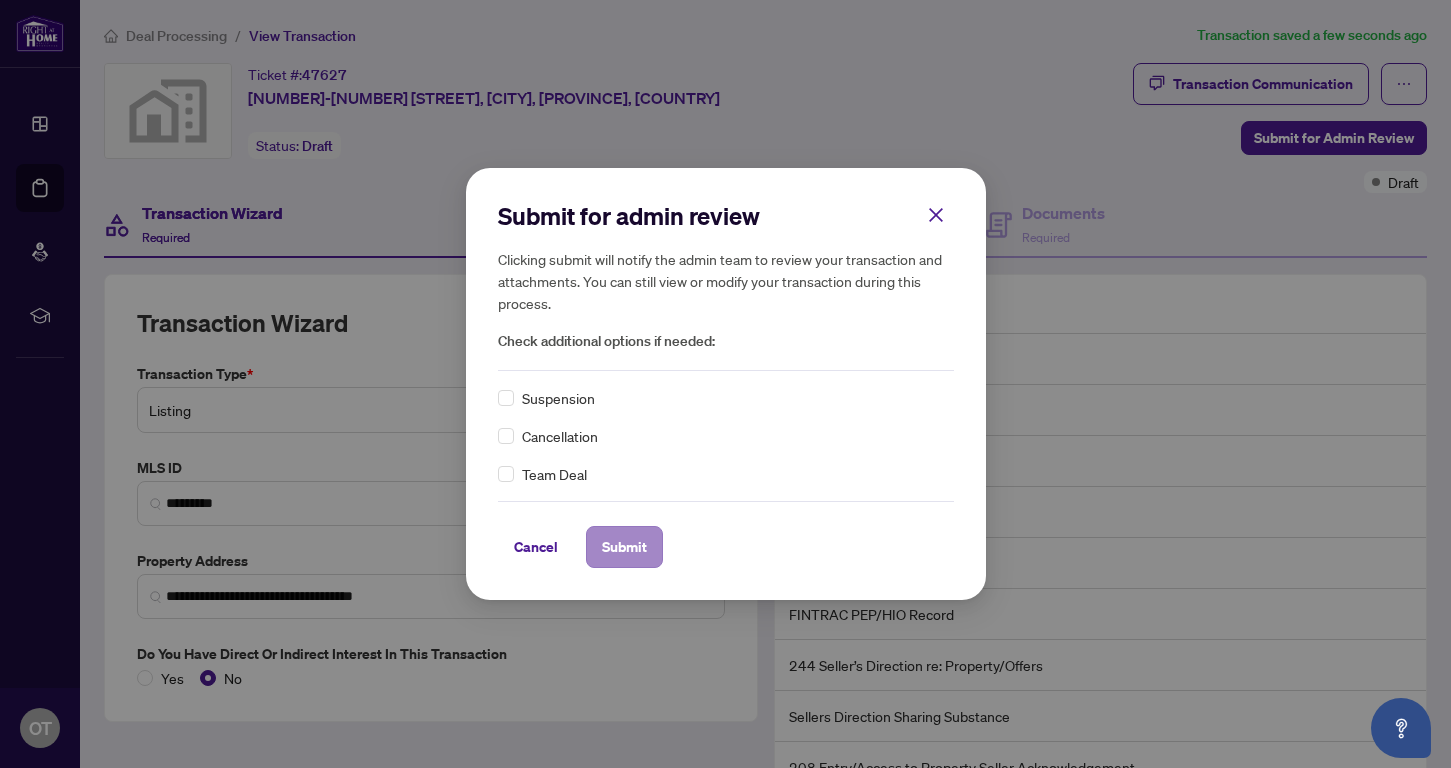 click on "Submit" at bounding box center [624, 547] 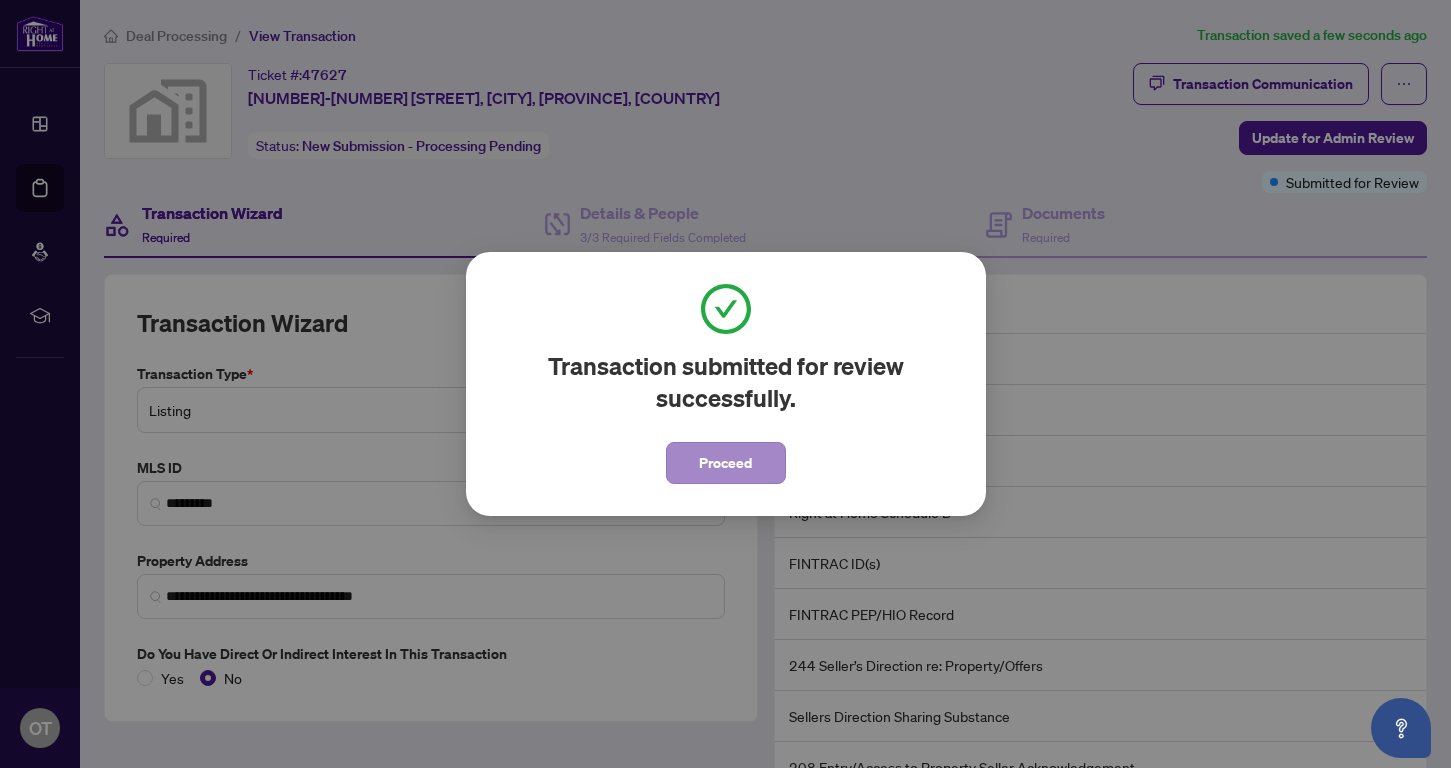 click on "Proceed" at bounding box center [725, 463] 